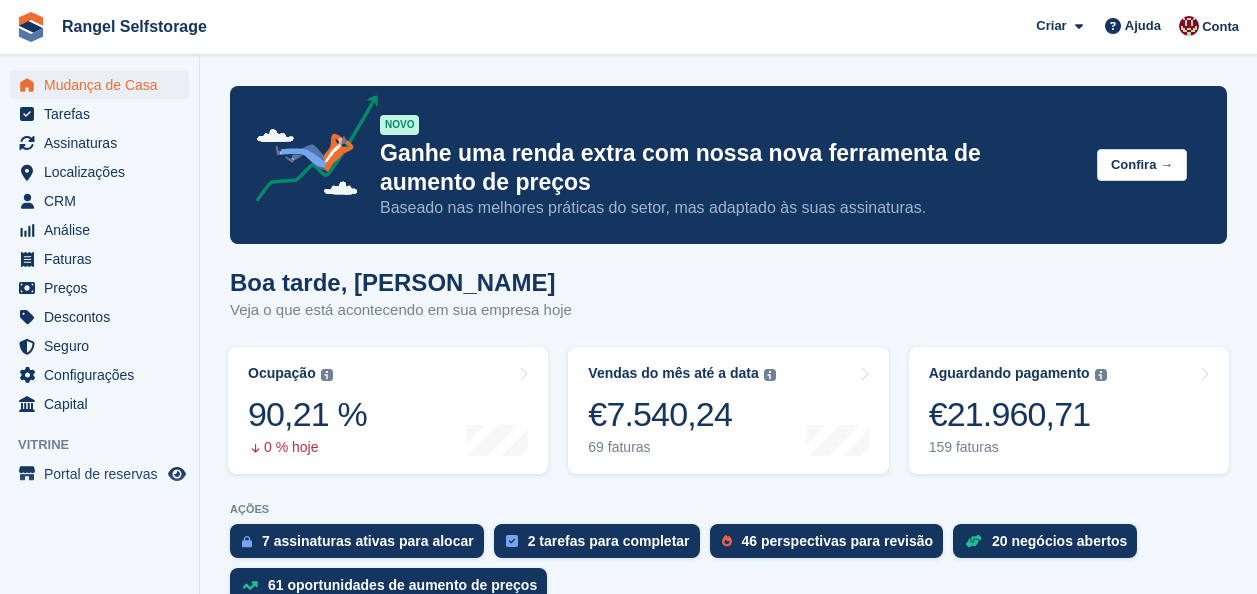 scroll, scrollTop: 0, scrollLeft: 0, axis: both 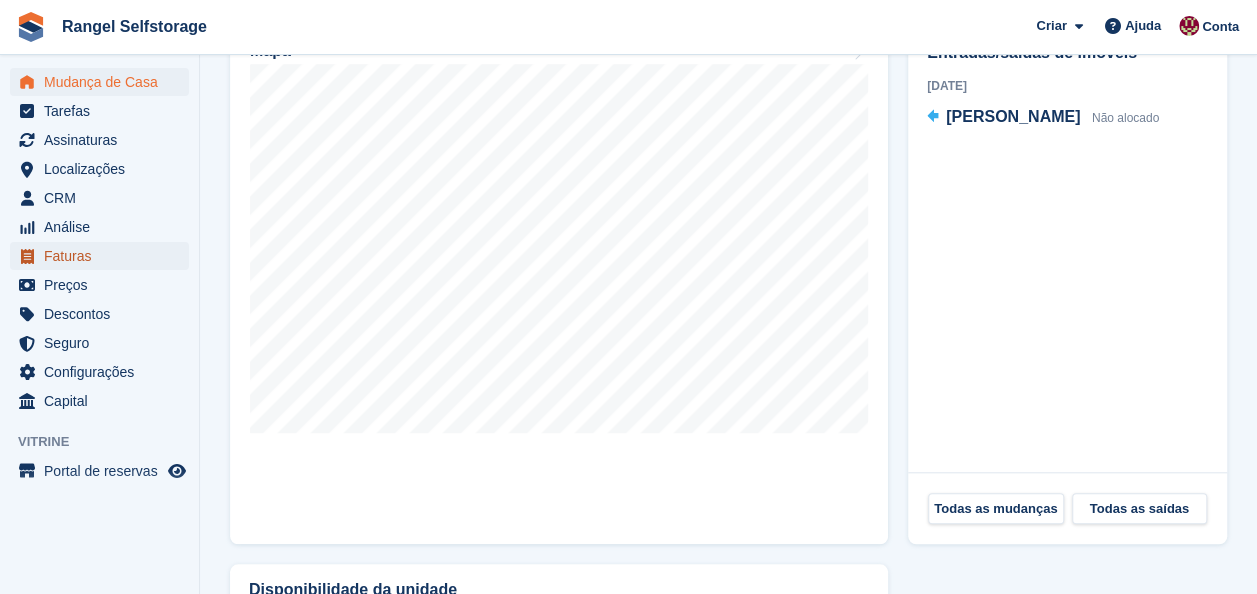 click on "Faturas" at bounding box center (104, 256) 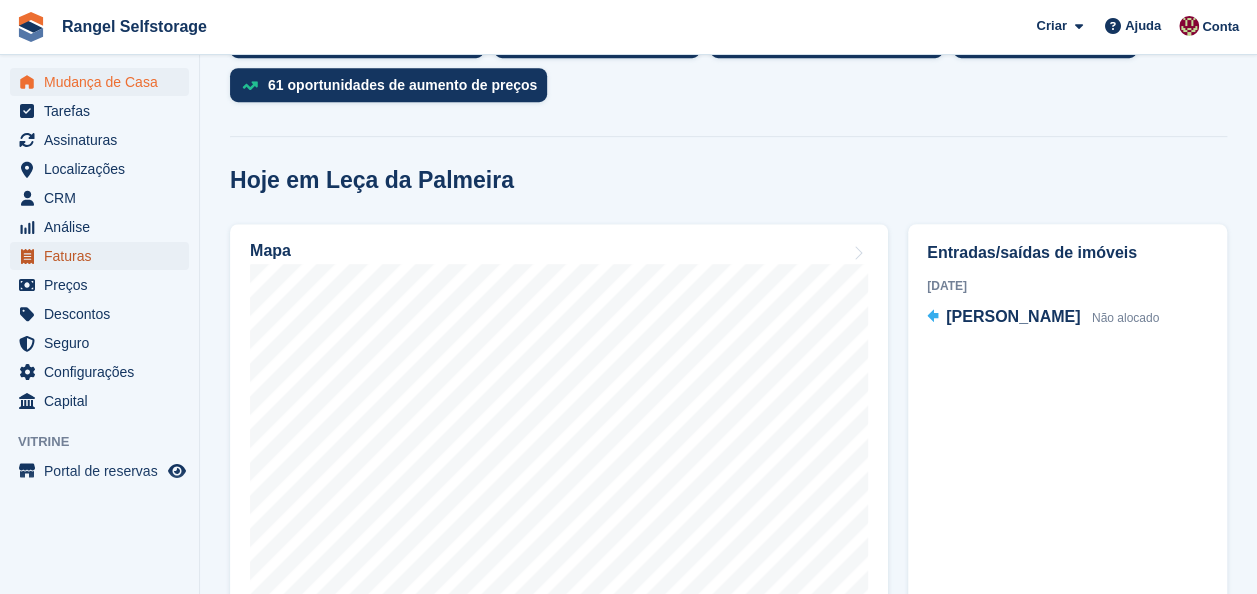 scroll, scrollTop: 400, scrollLeft: 0, axis: vertical 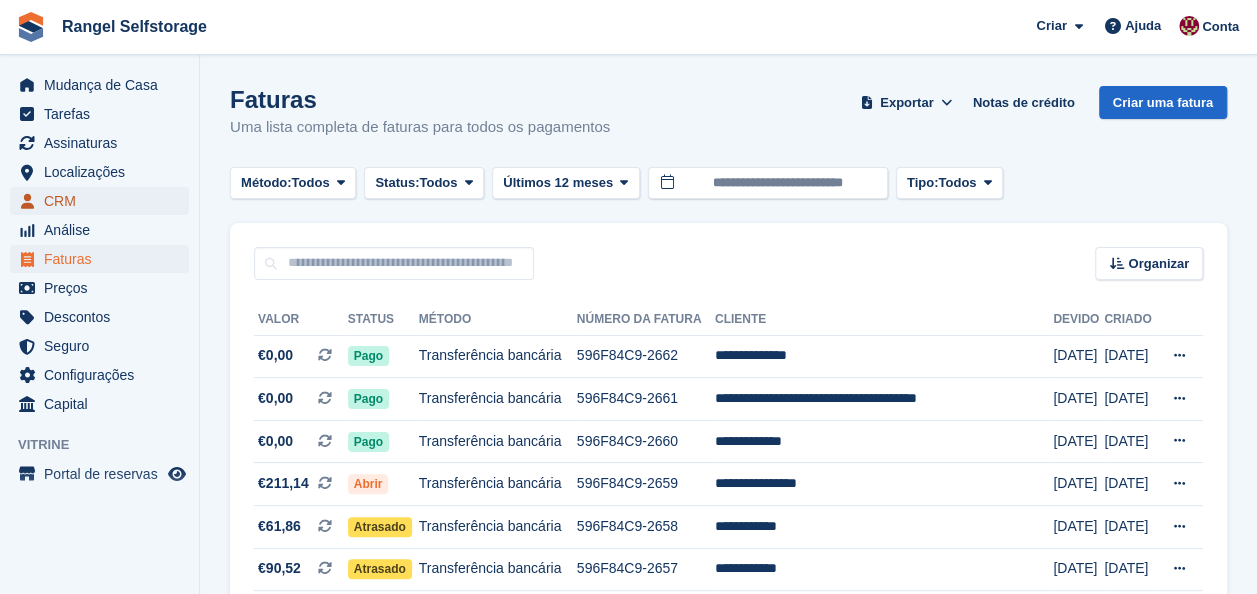 click on "CRM" at bounding box center [104, 201] 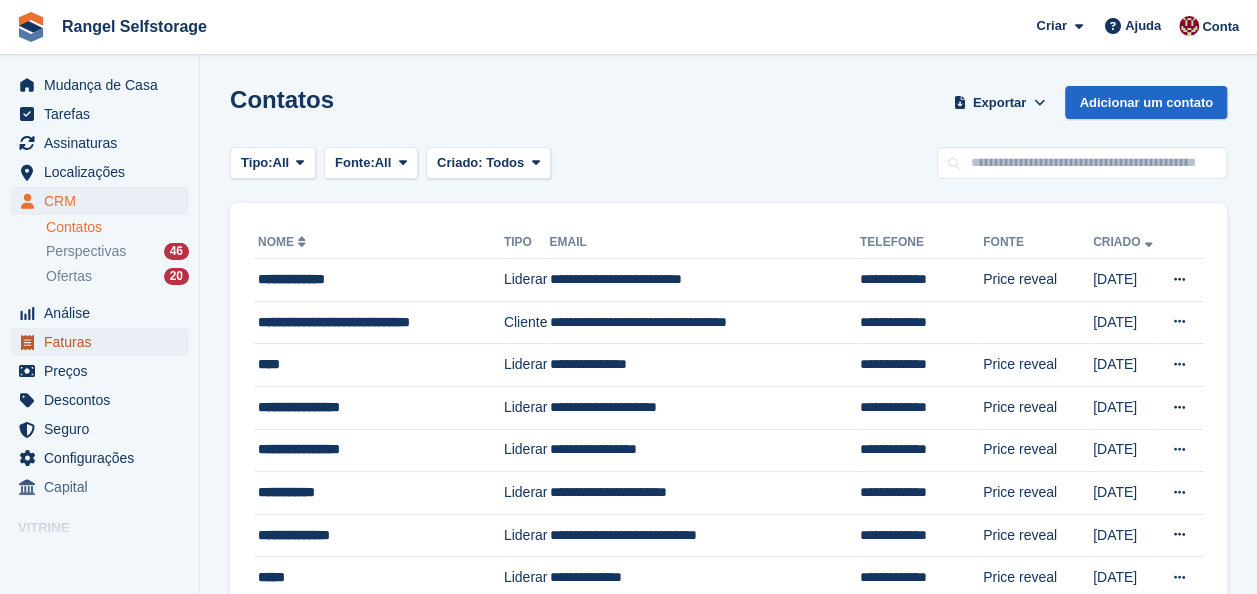 click on "Faturas" at bounding box center [104, 342] 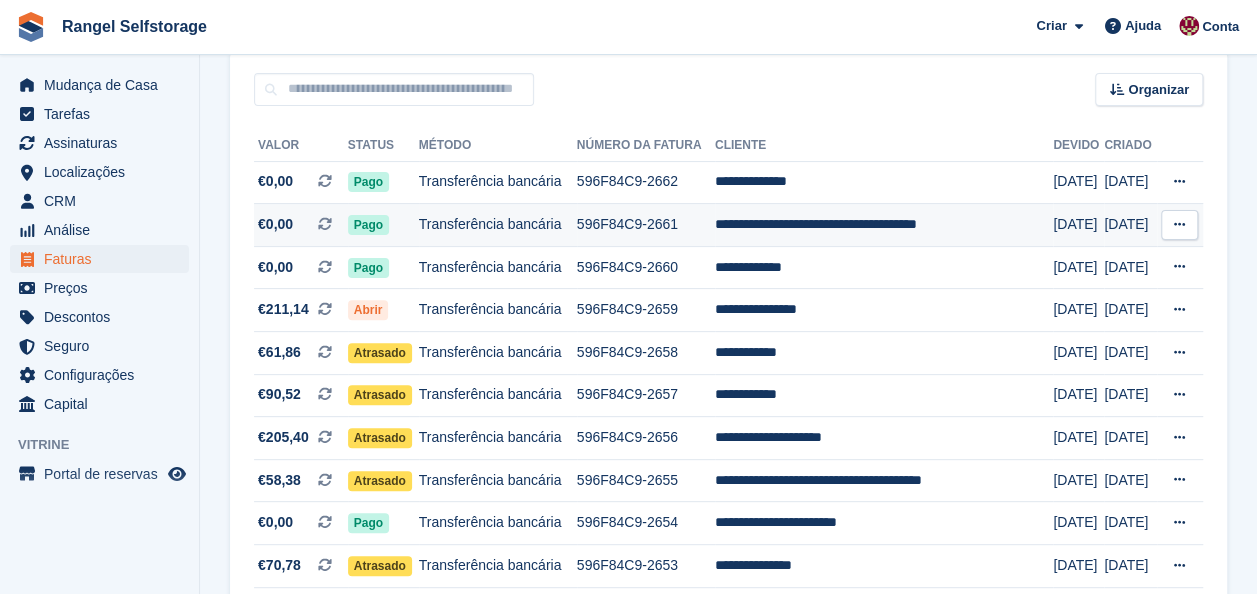 scroll, scrollTop: 200, scrollLeft: 0, axis: vertical 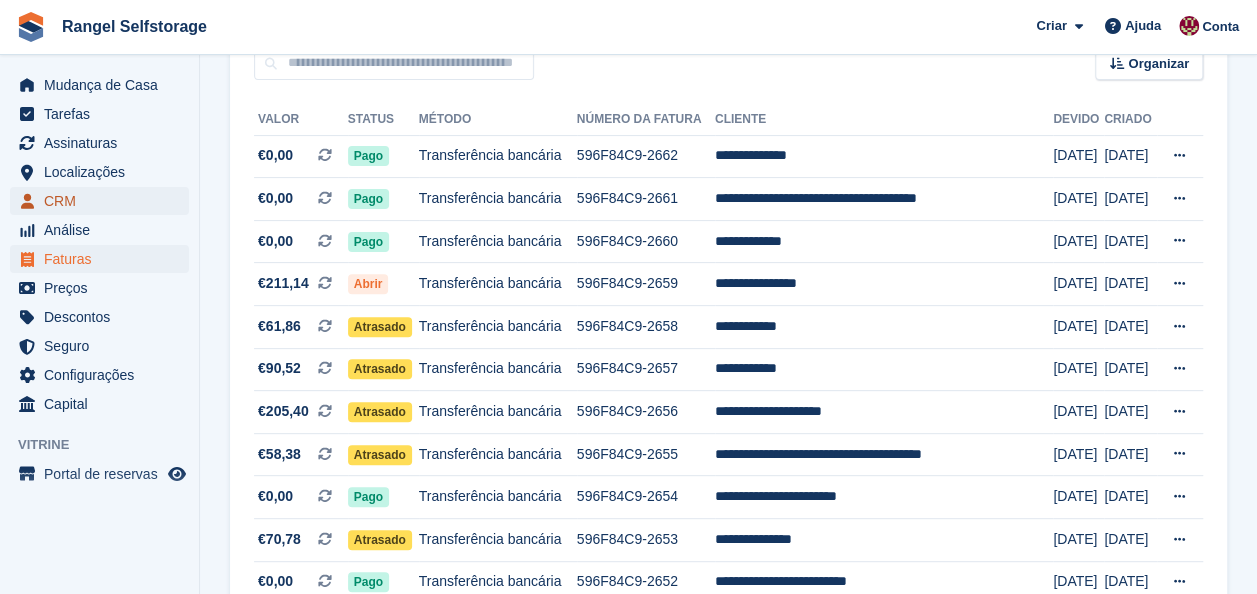 click on "CRM" at bounding box center [104, 201] 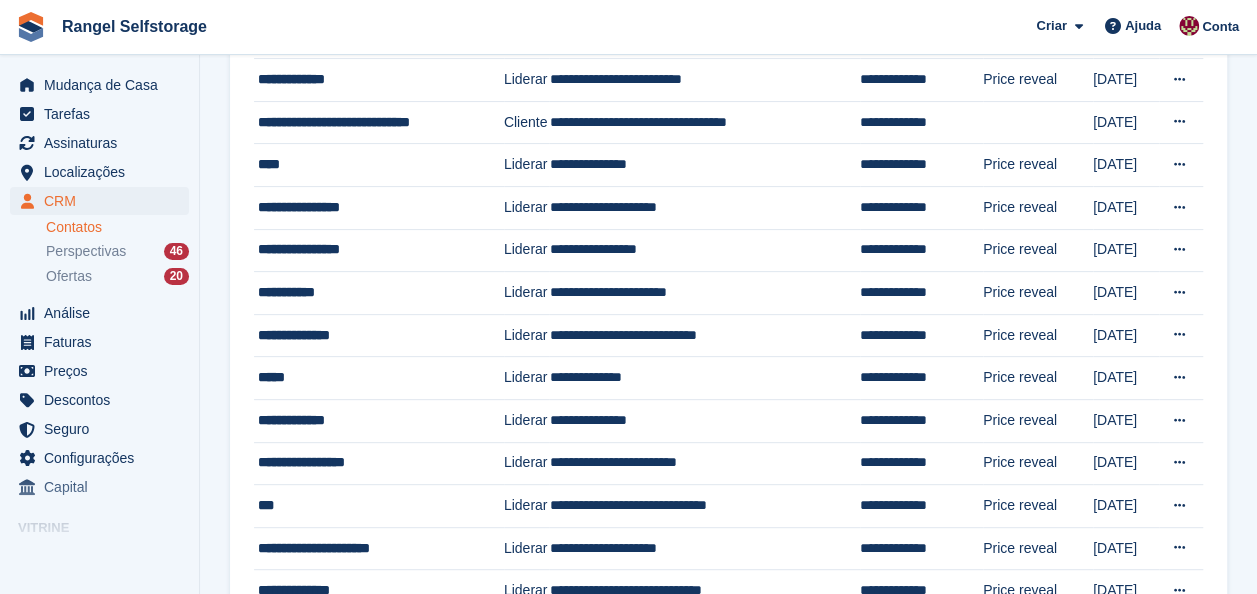 scroll, scrollTop: 0, scrollLeft: 0, axis: both 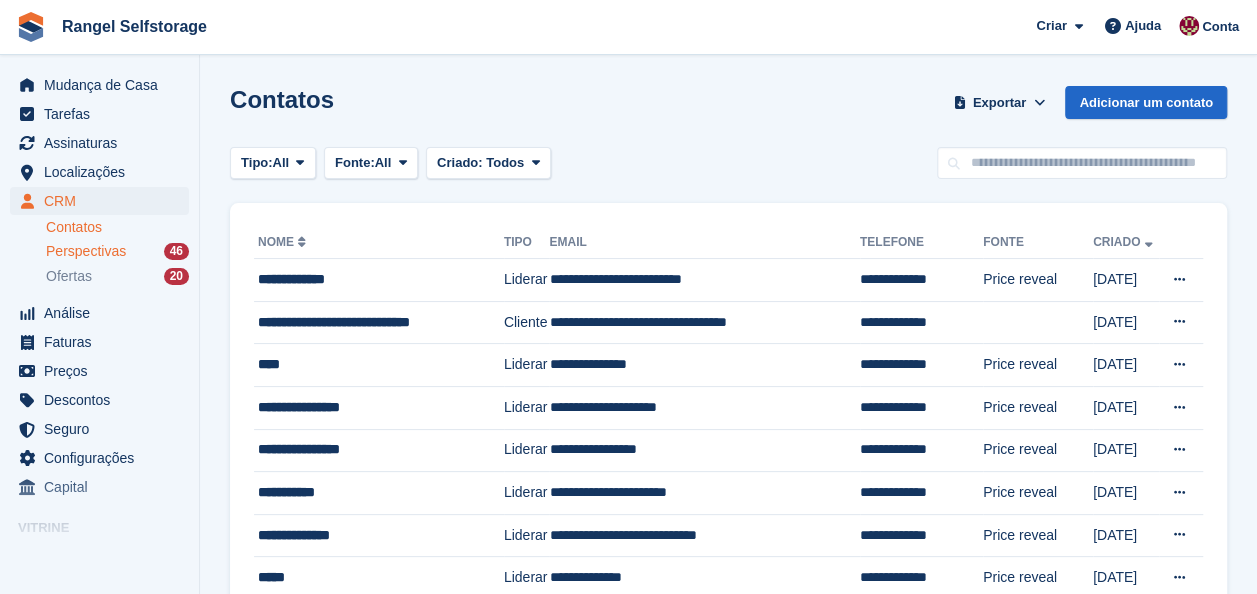 click on "46" at bounding box center (176, 251) 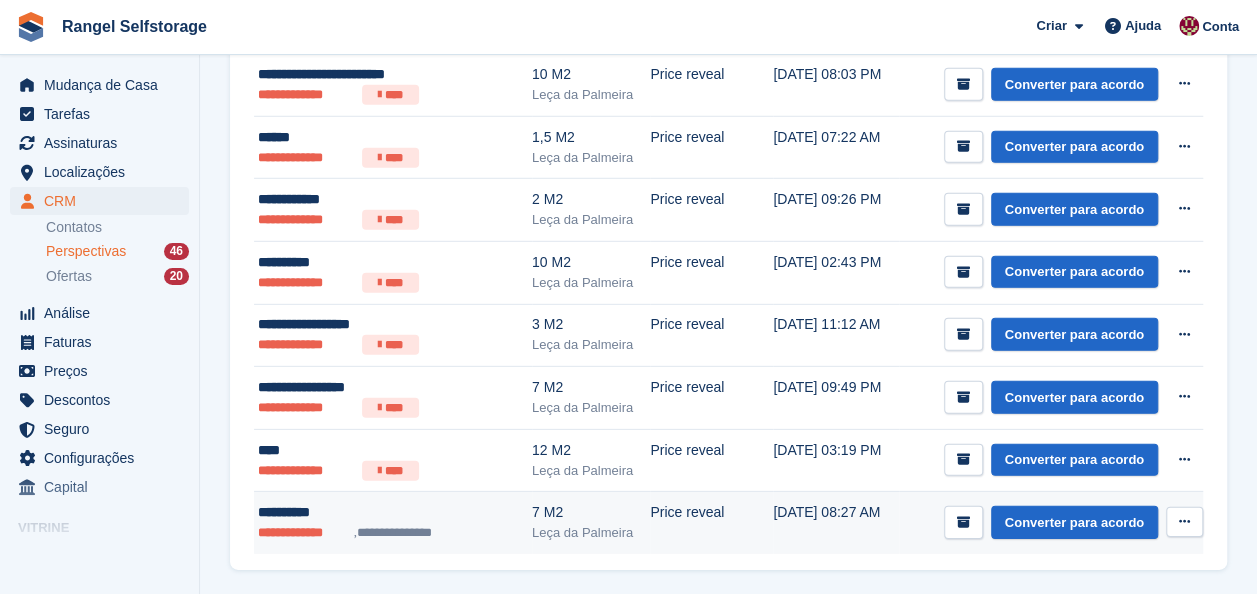 scroll, scrollTop: 2812, scrollLeft: 0, axis: vertical 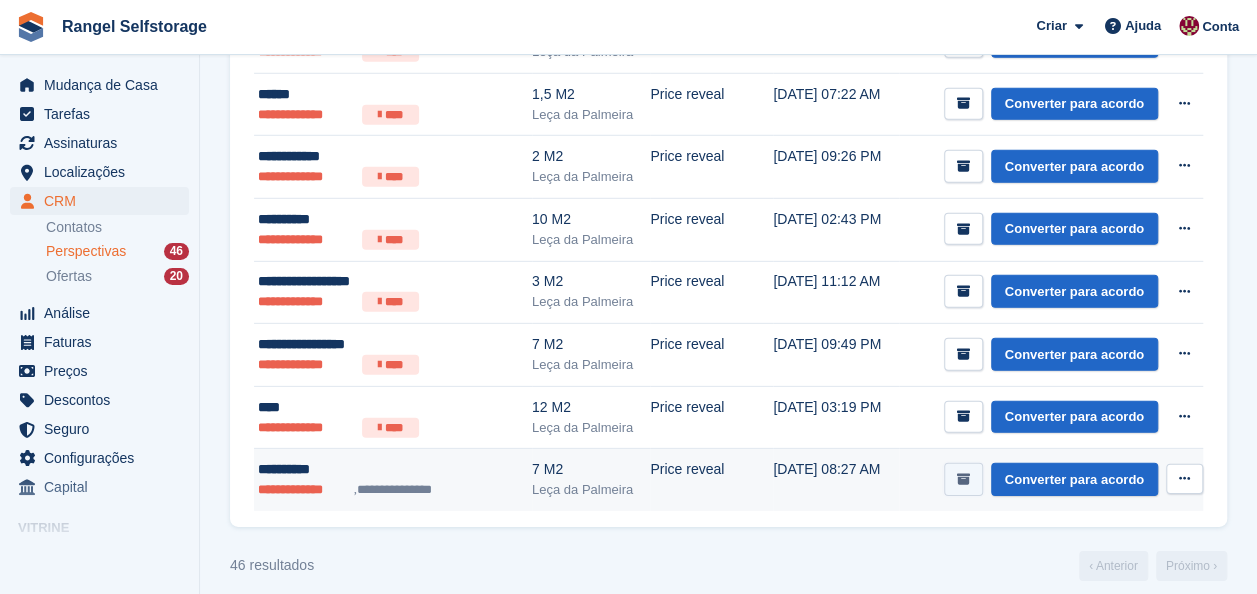 click at bounding box center (963, 479) 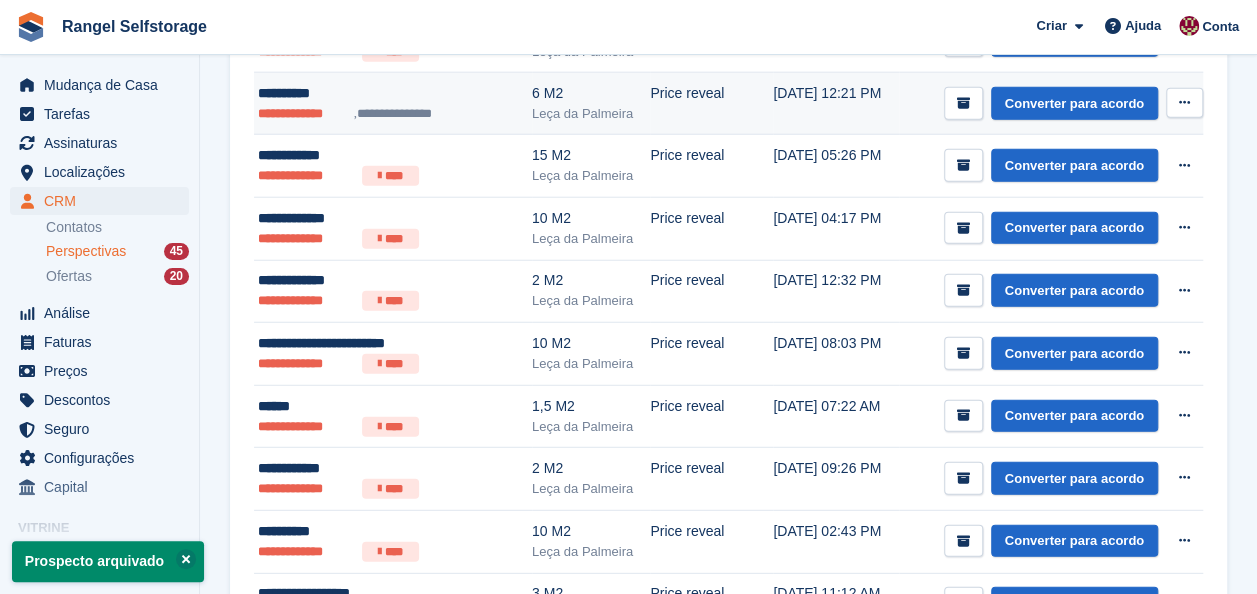 scroll, scrollTop: 2750, scrollLeft: 0, axis: vertical 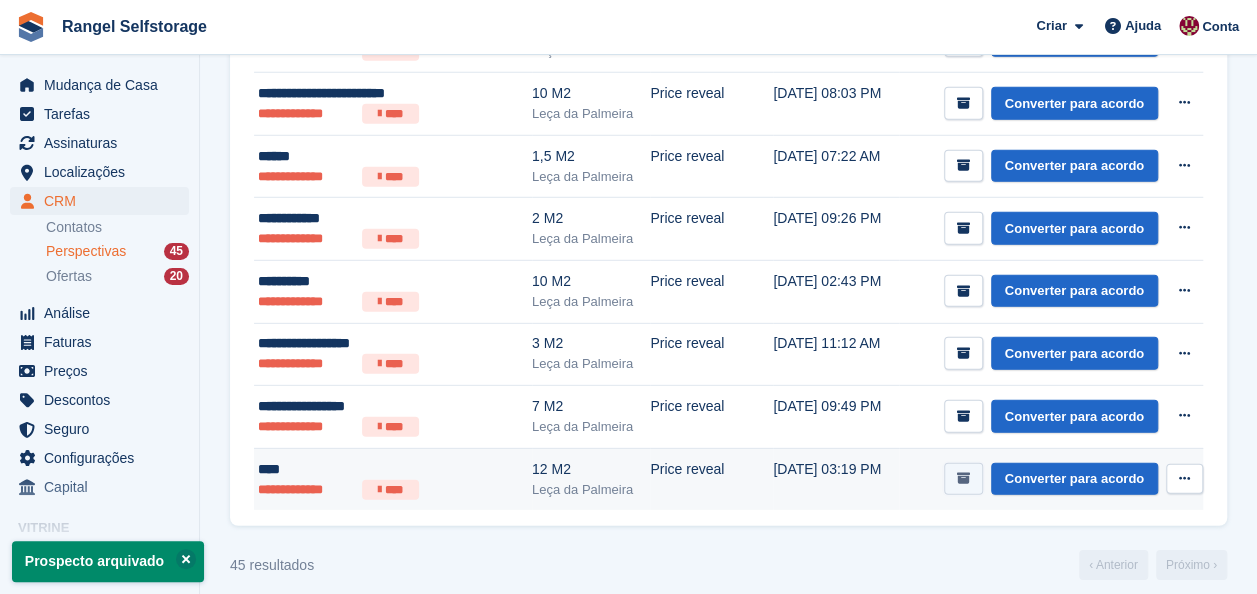 click at bounding box center (963, 478) 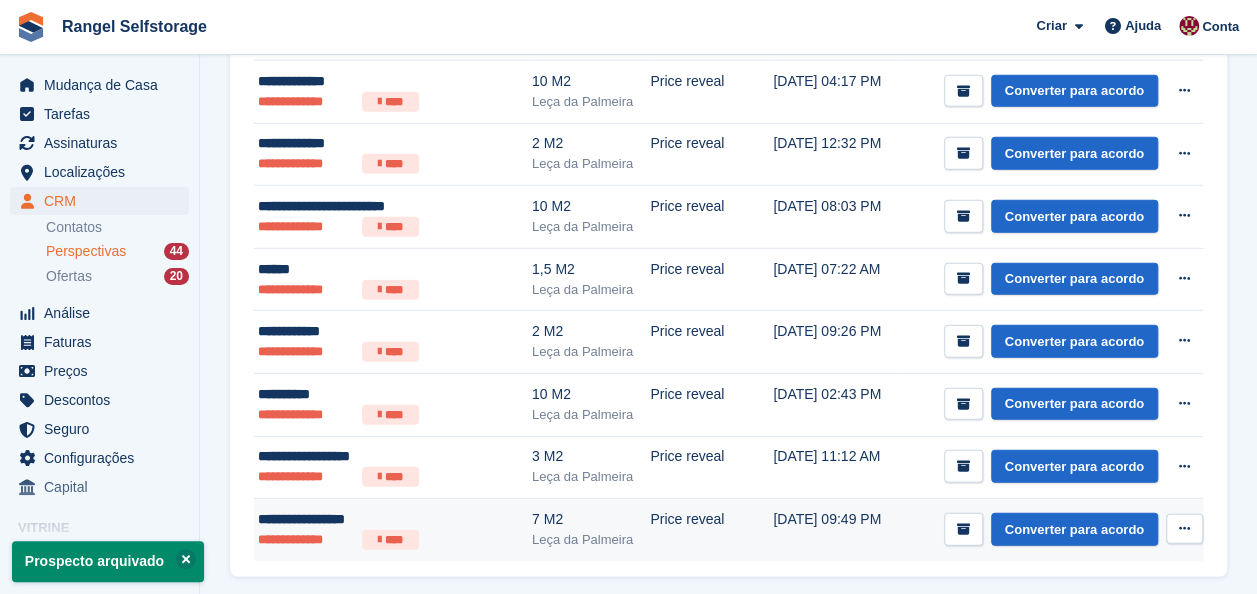 scroll, scrollTop: 2688, scrollLeft: 0, axis: vertical 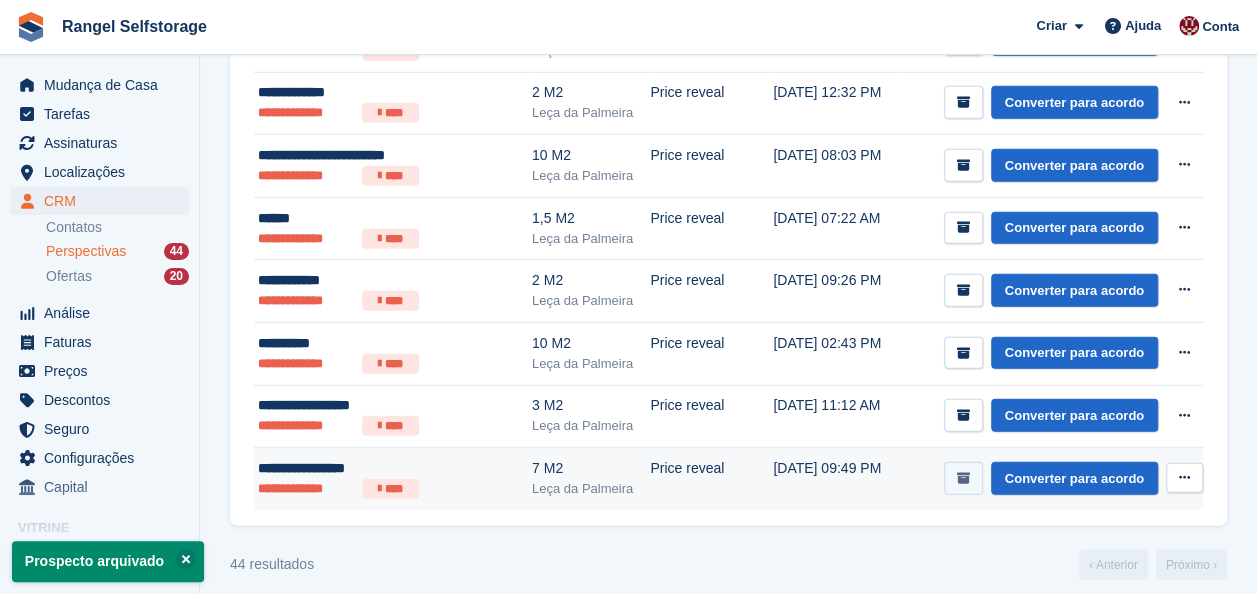 click at bounding box center [963, 478] 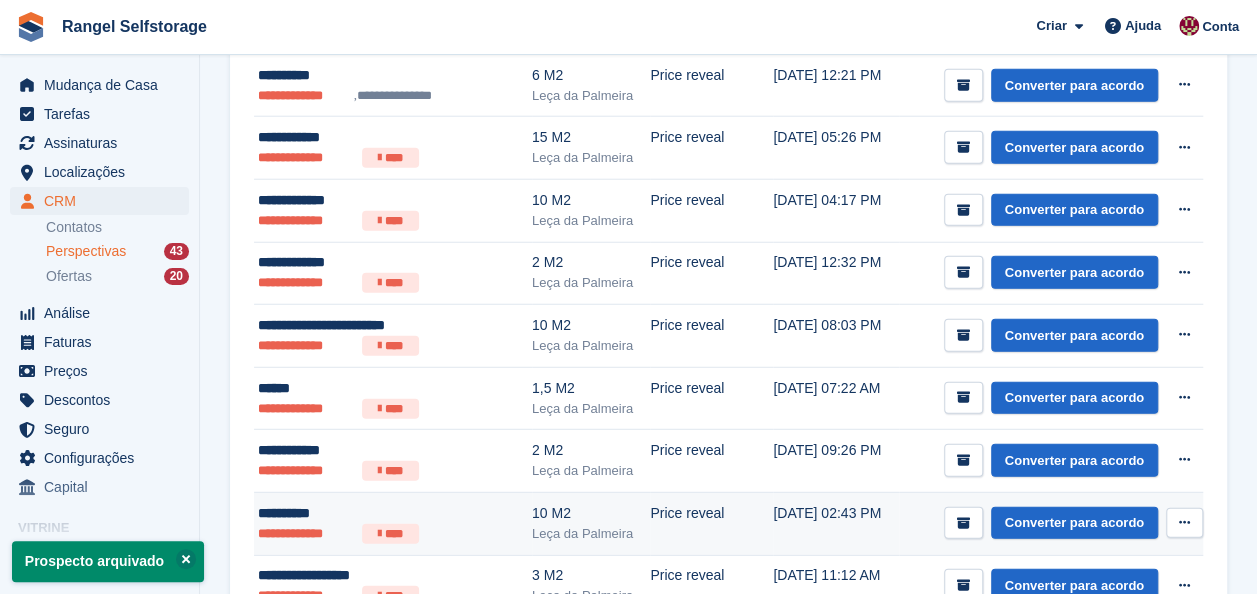 scroll, scrollTop: 2626, scrollLeft: 0, axis: vertical 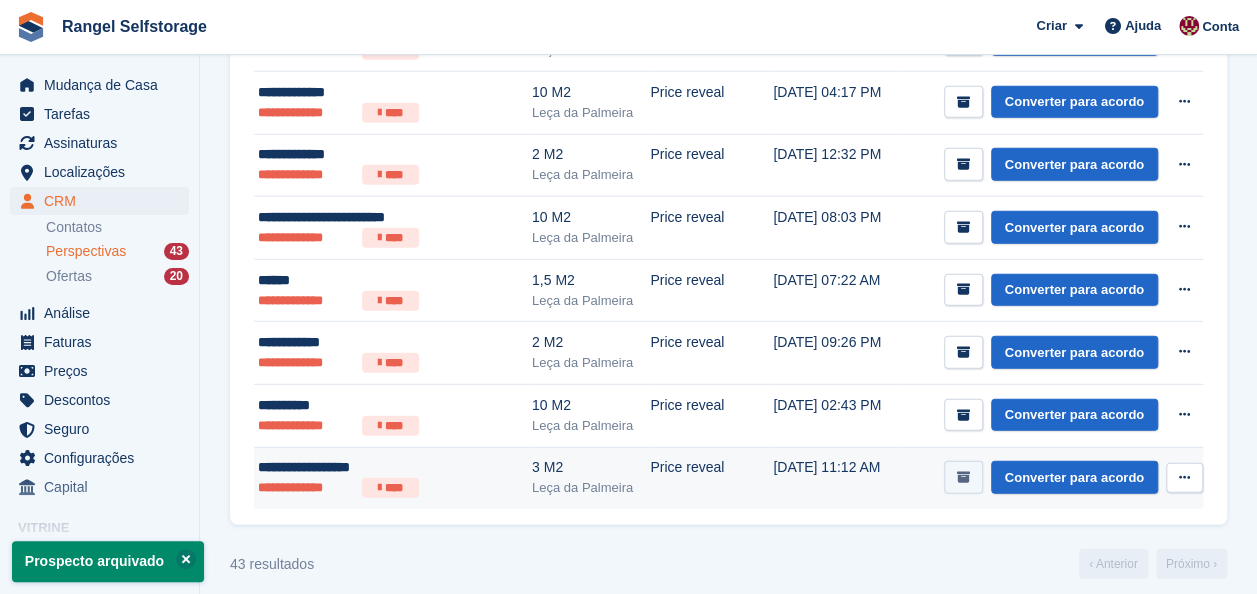click at bounding box center [963, 477] 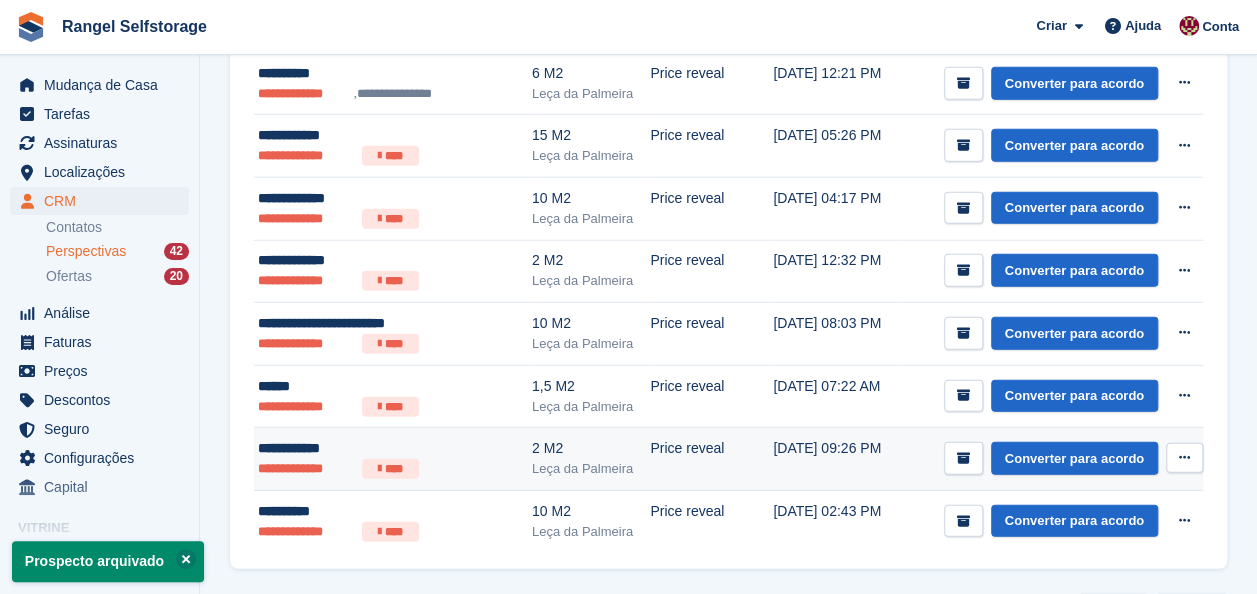 scroll, scrollTop: 2564, scrollLeft: 0, axis: vertical 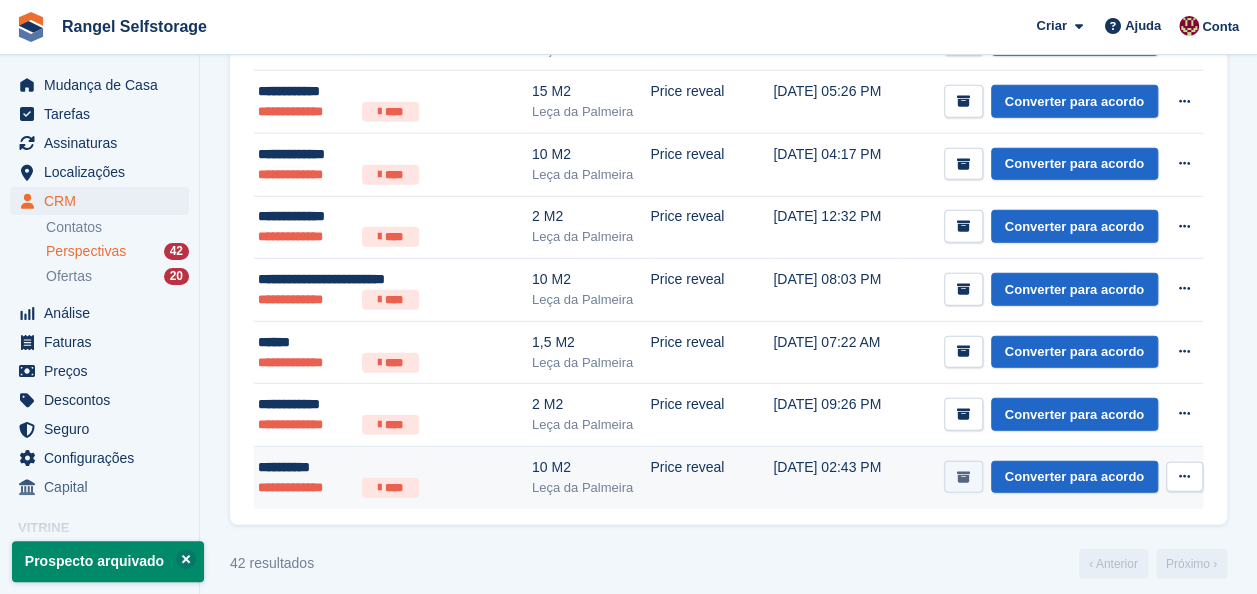click at bounding box center [963, 477] 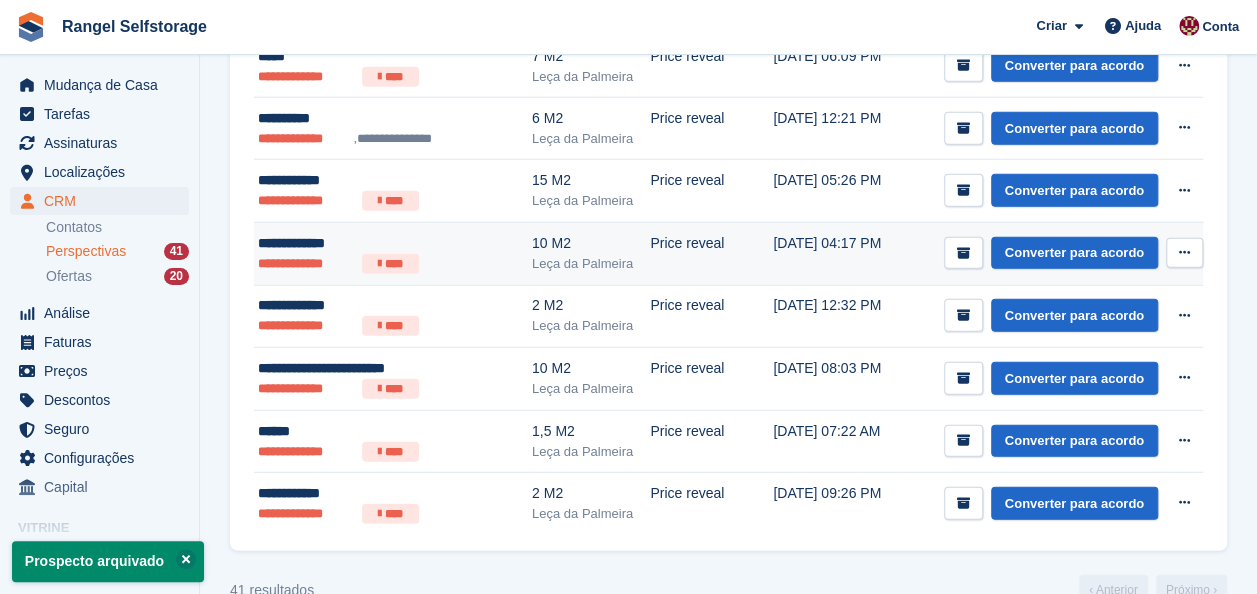 scroll, scrollTop: 2502, scrollLeft: 0, axis: vertical 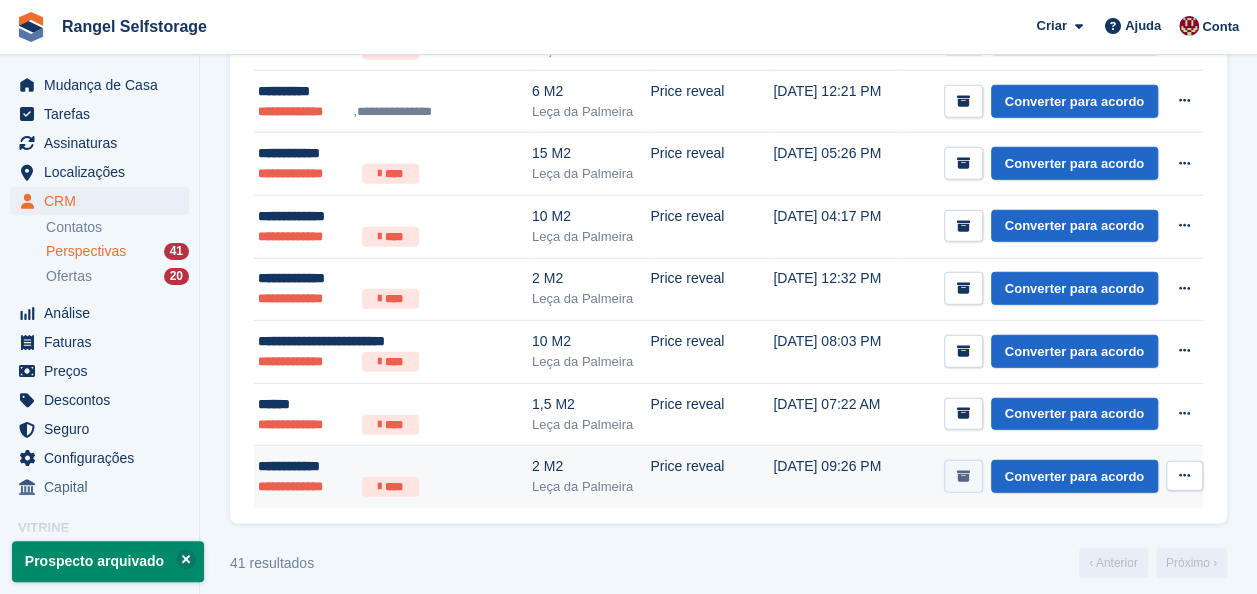 click at bounding box center (963, 476) 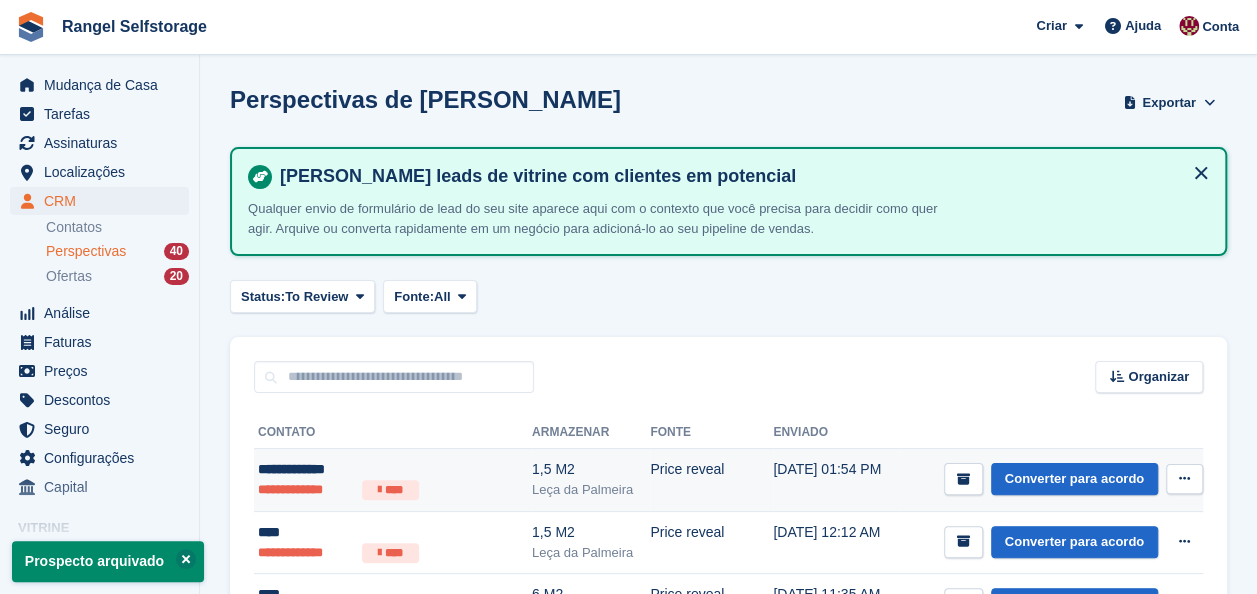scroll, scrollTop: 100, scrollLeft: 0, axis: vertical 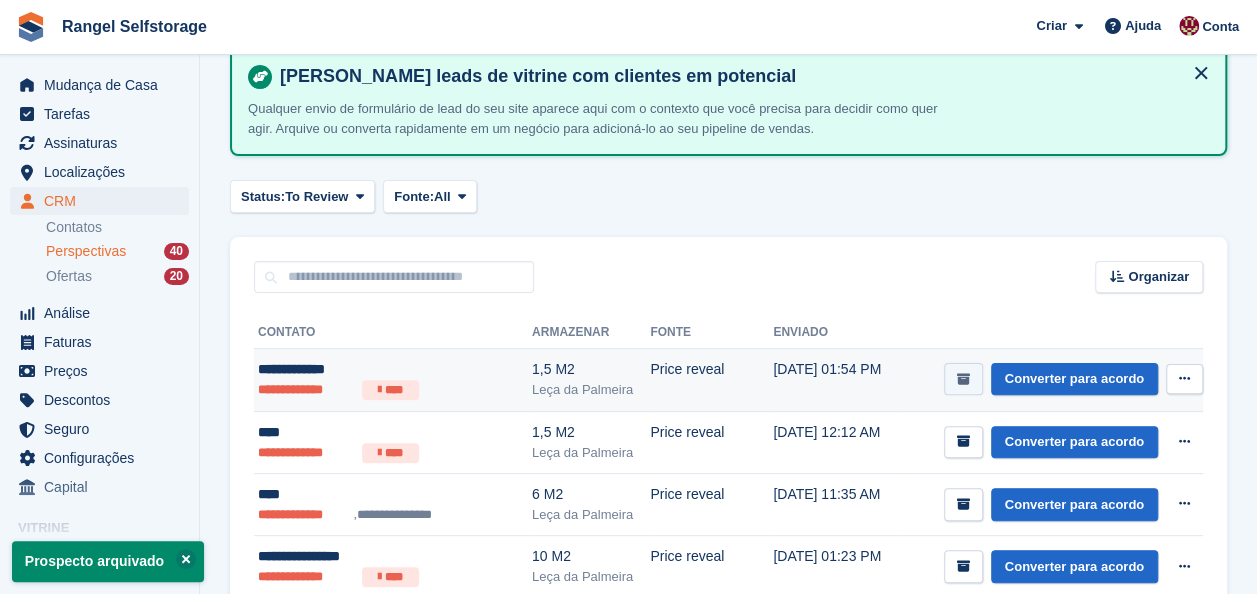 click at bounding box center (963, 379) 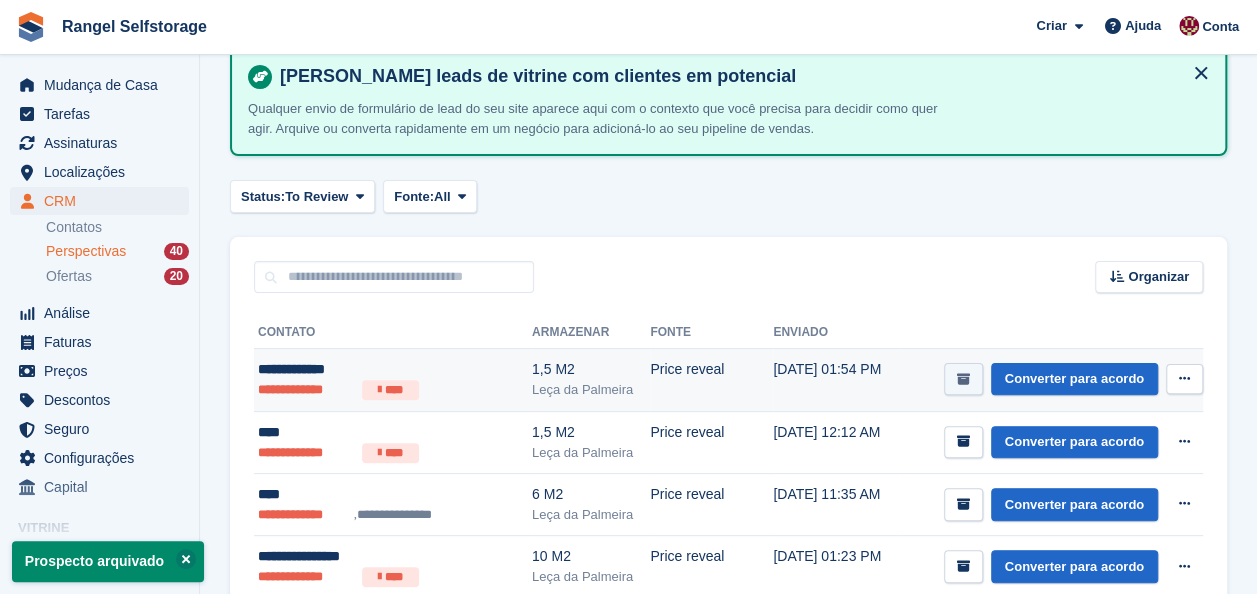 scroll, scrollTop: 0, scrollLeft: 0, axis: both 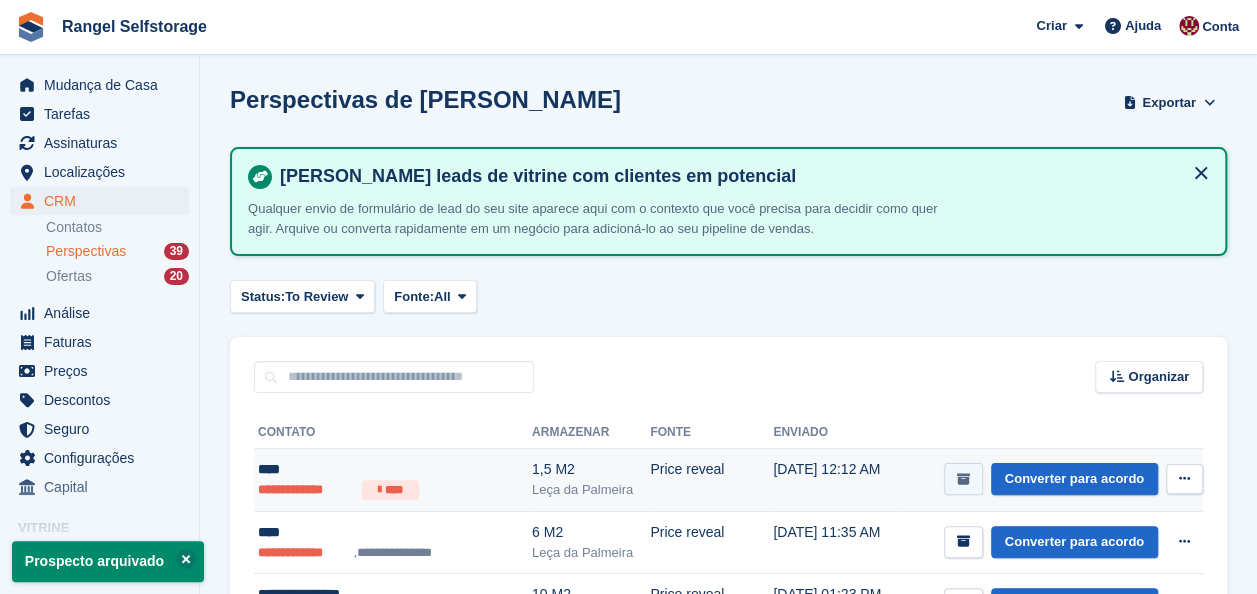 click at bounding box center (963, 479) 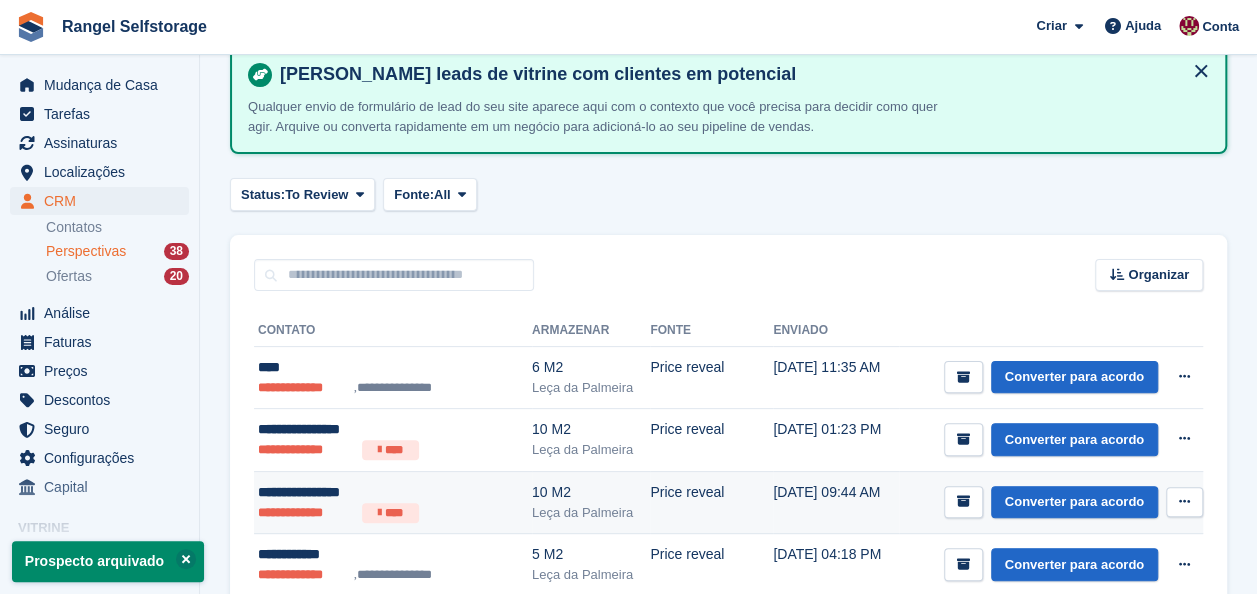 scroll, scrollTop: 200, scrollLeft: 0, axis: vertical 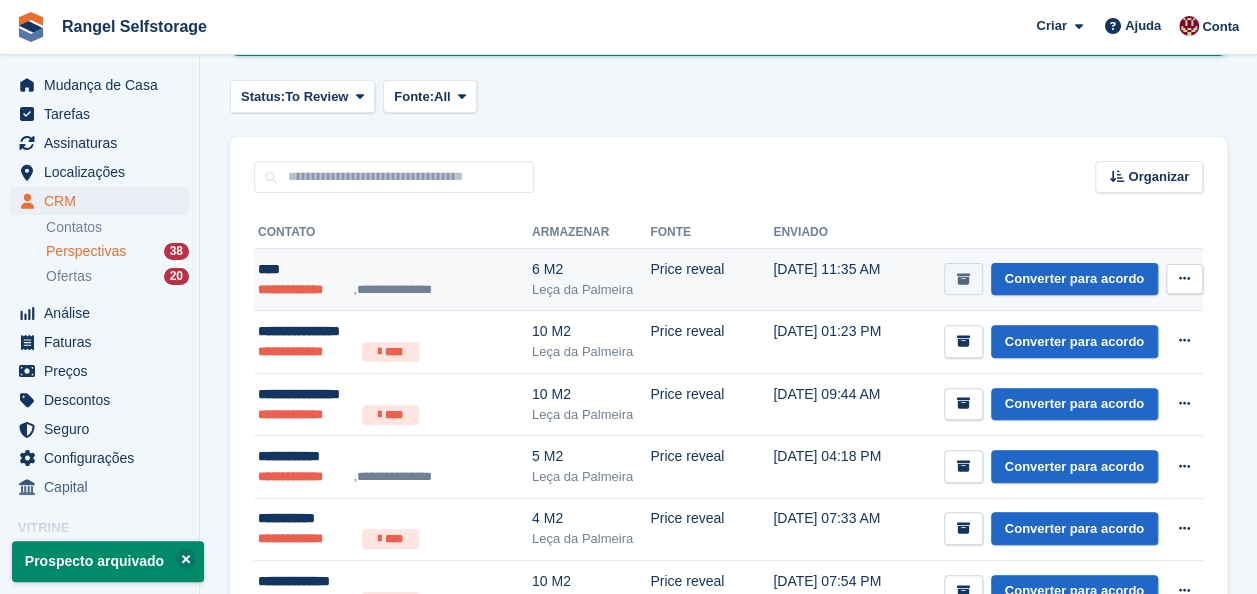 click at bounding box center [963, 279] 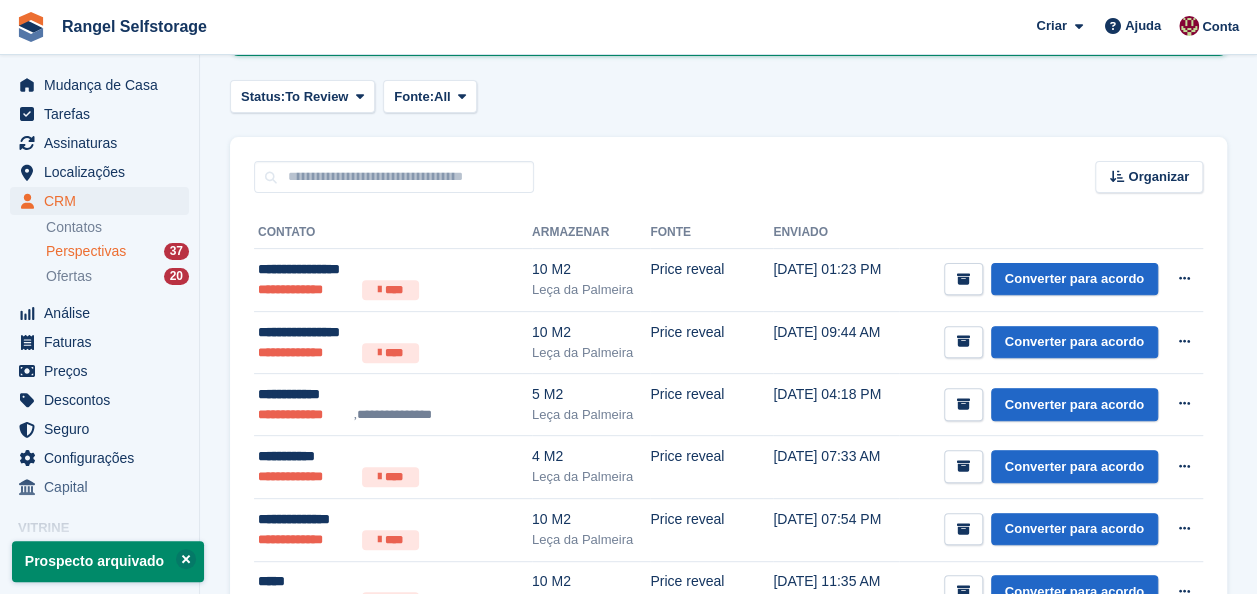 scroll, scrollTop: 0, scrollLeft: 0, axis: both 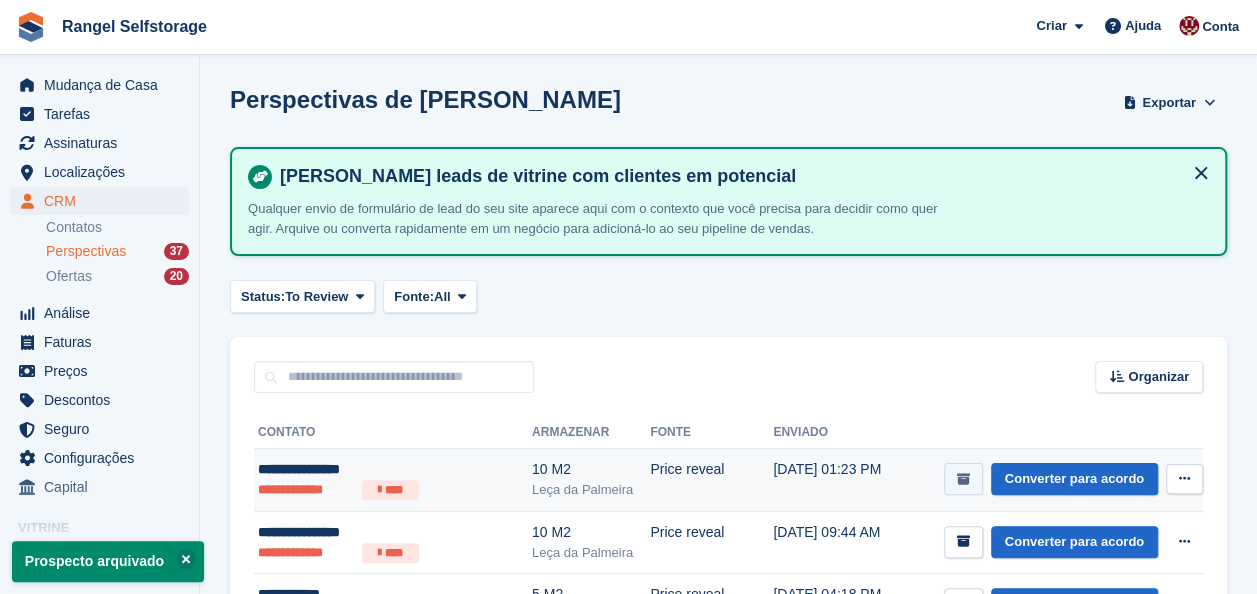 click at bounding box center [963, 479] 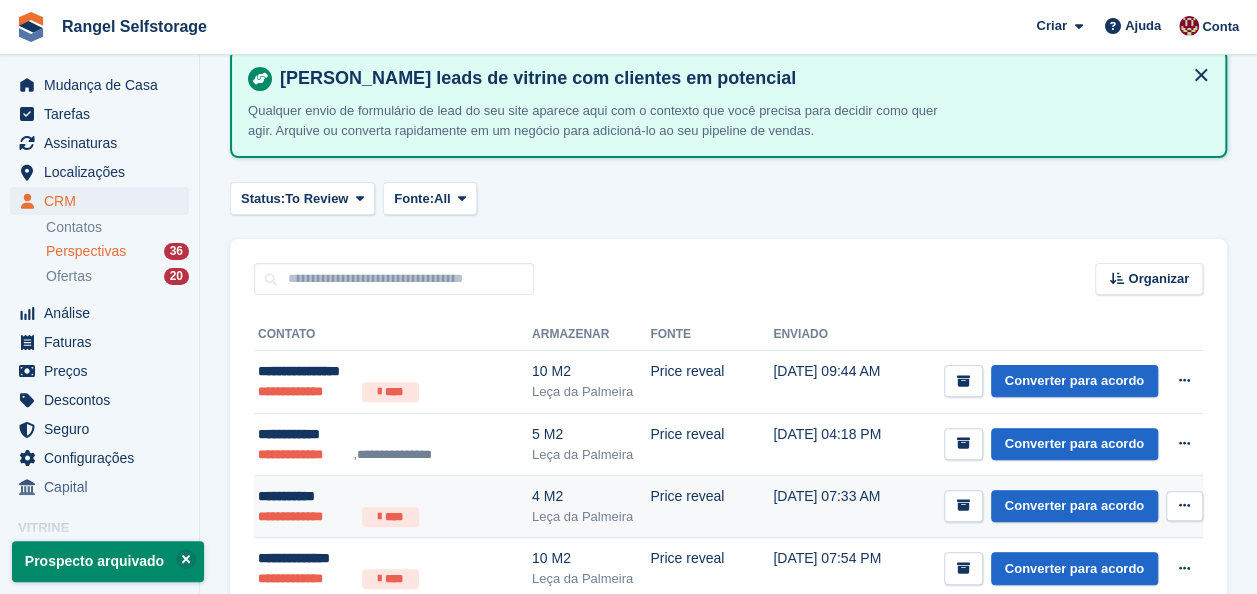scroll, scrollTop: 300, scrollLeft: 0, axis: vertical 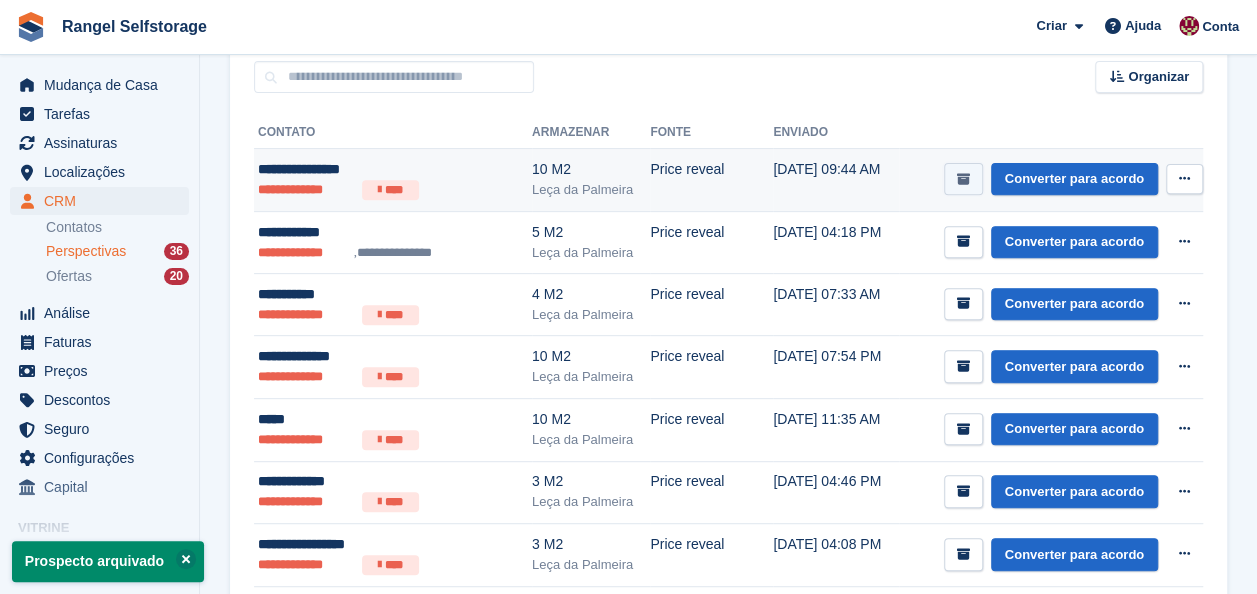 click at bounding box center [963, 179] 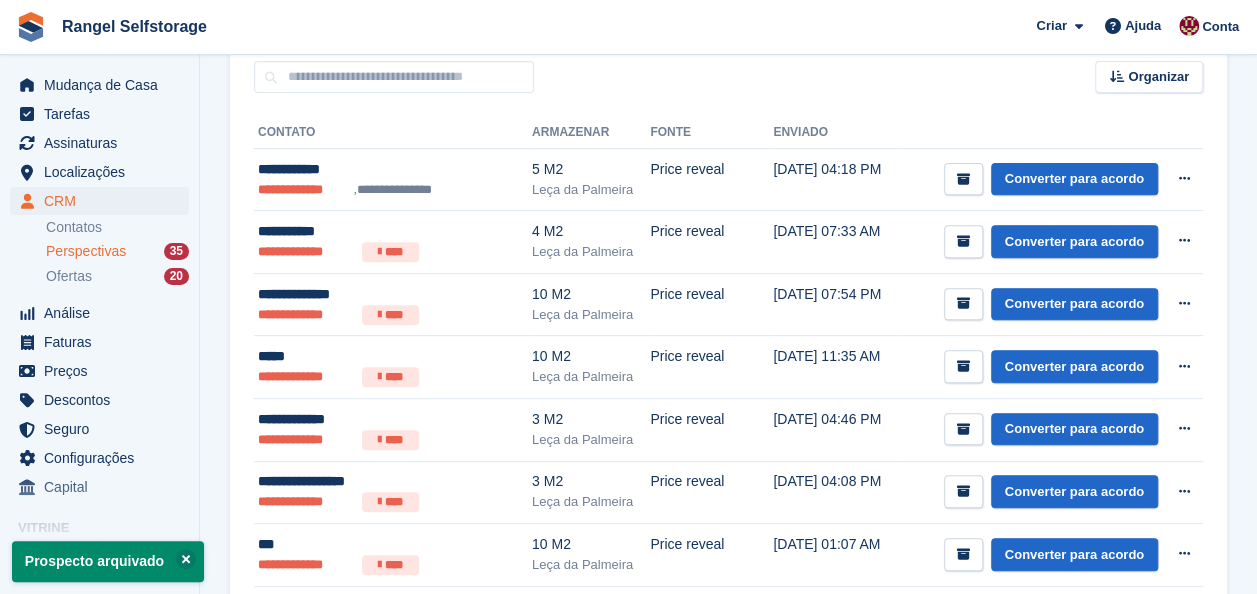 scroll, scrollTop: 0, scrollLeft: 0, axis: both 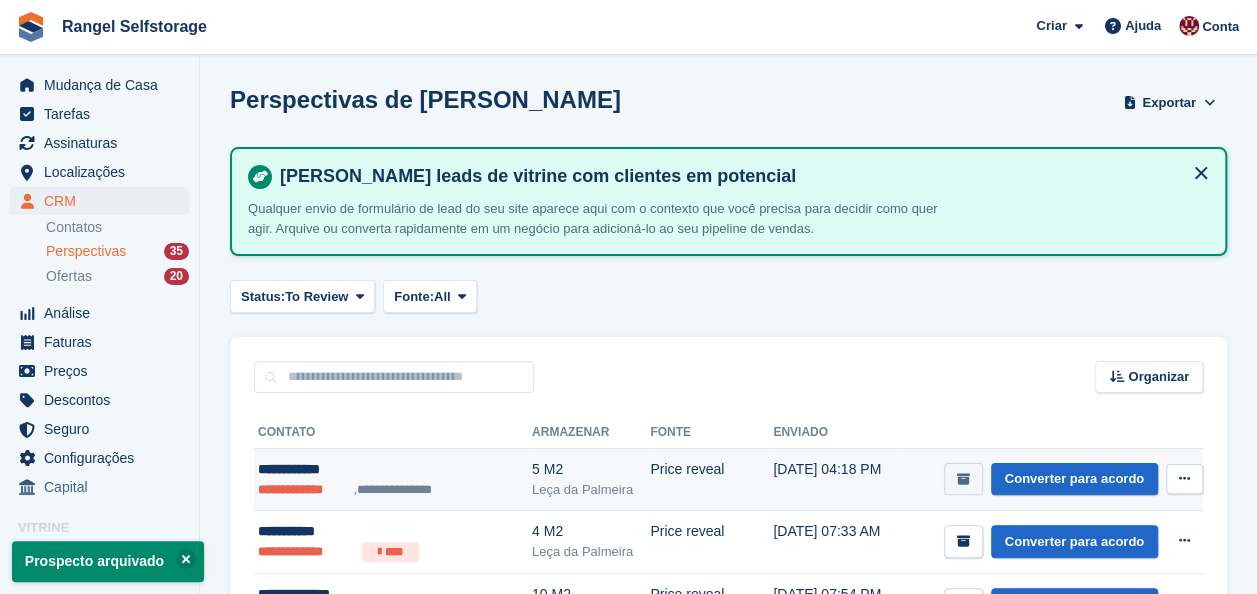 click at bounding box center (963, 479) 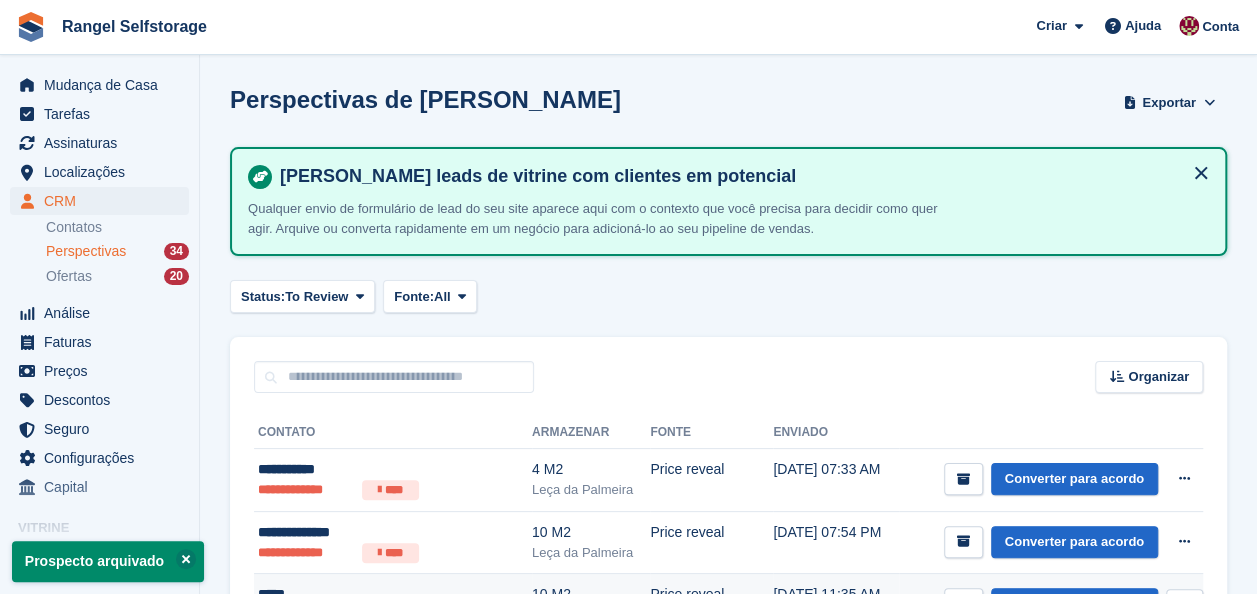 scroll, scrollTop: 400, scrollLeft: 0, axis: vertical 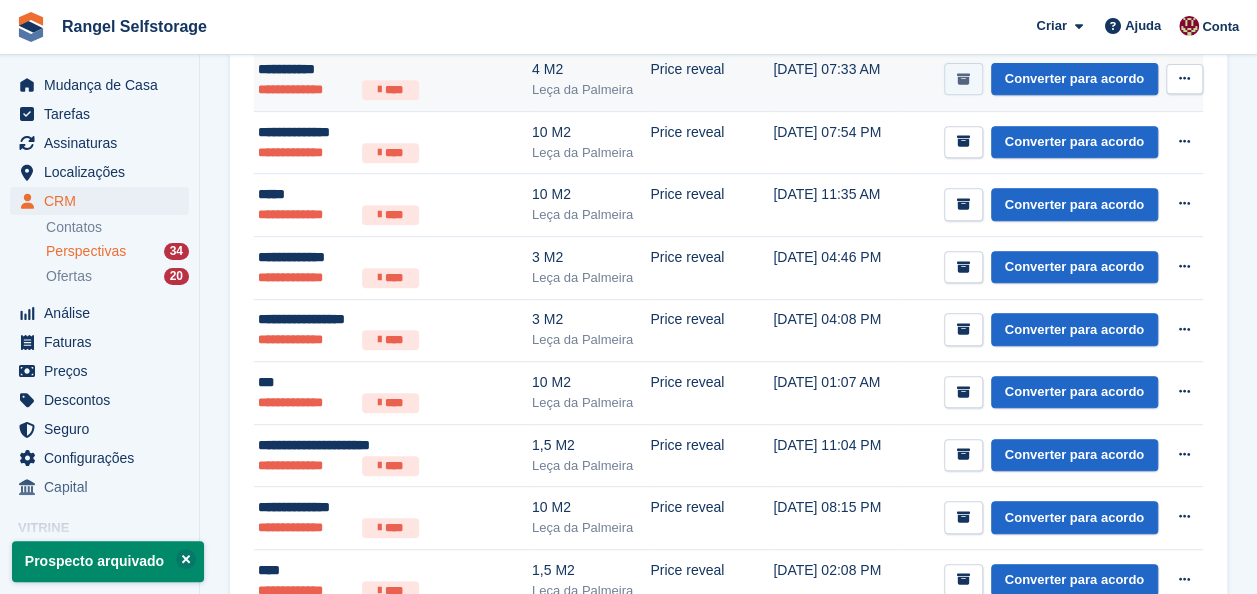 click at bounding box center [963, 79] 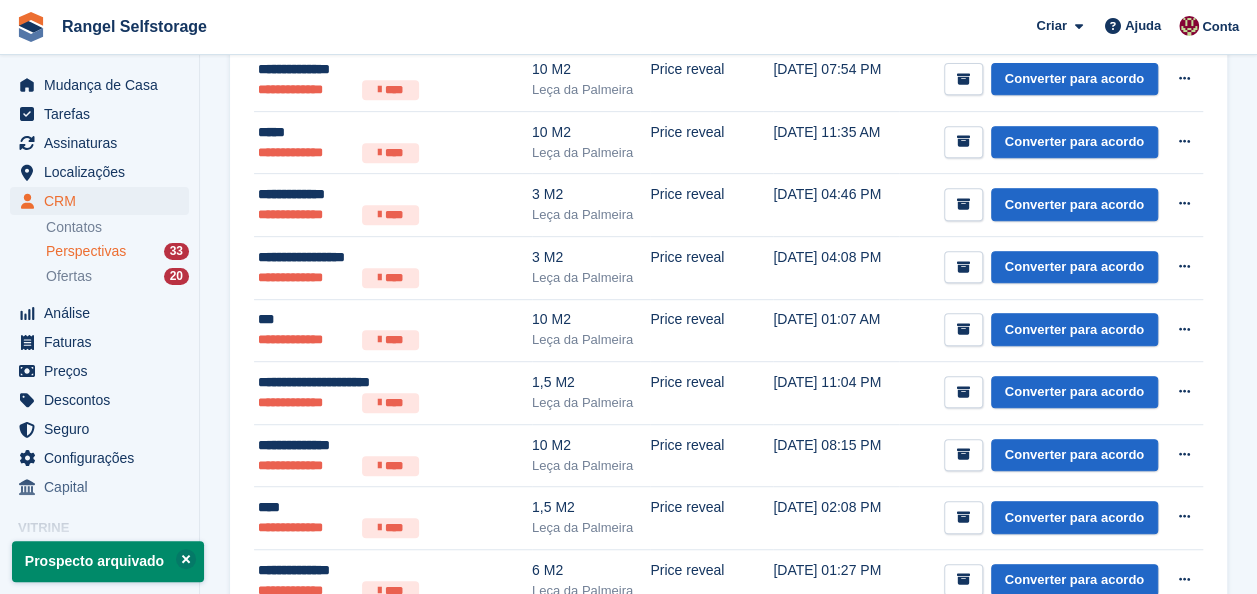 scroll, scrollTop: 0, scrollLeft: 0, axis: both 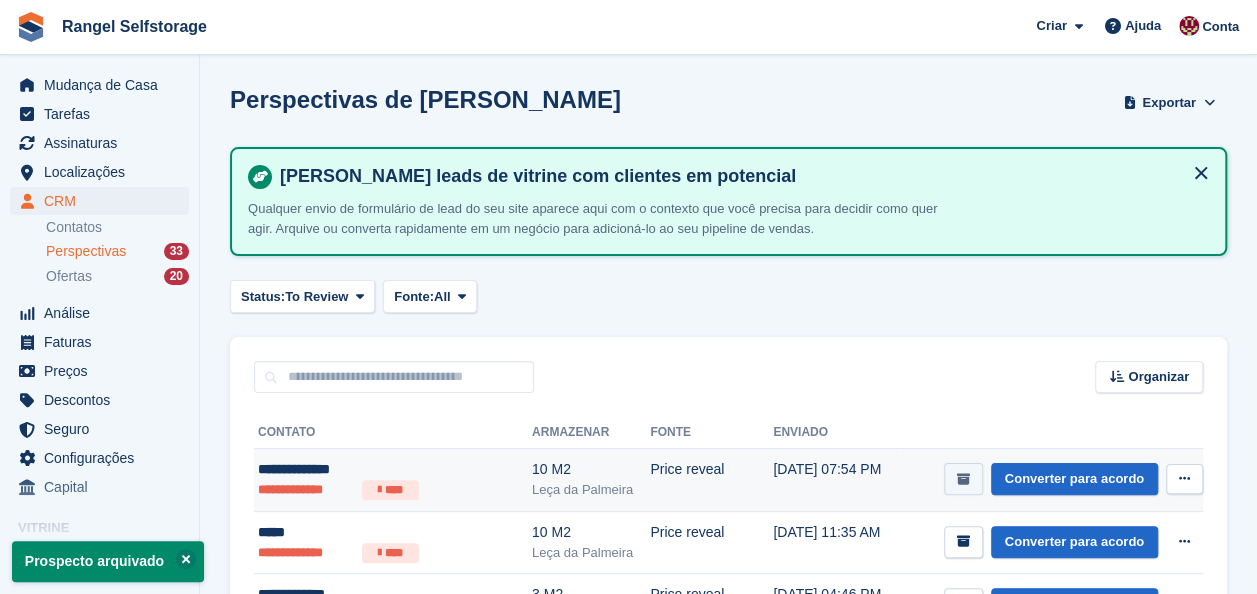 click at bounding box center (963, 479) 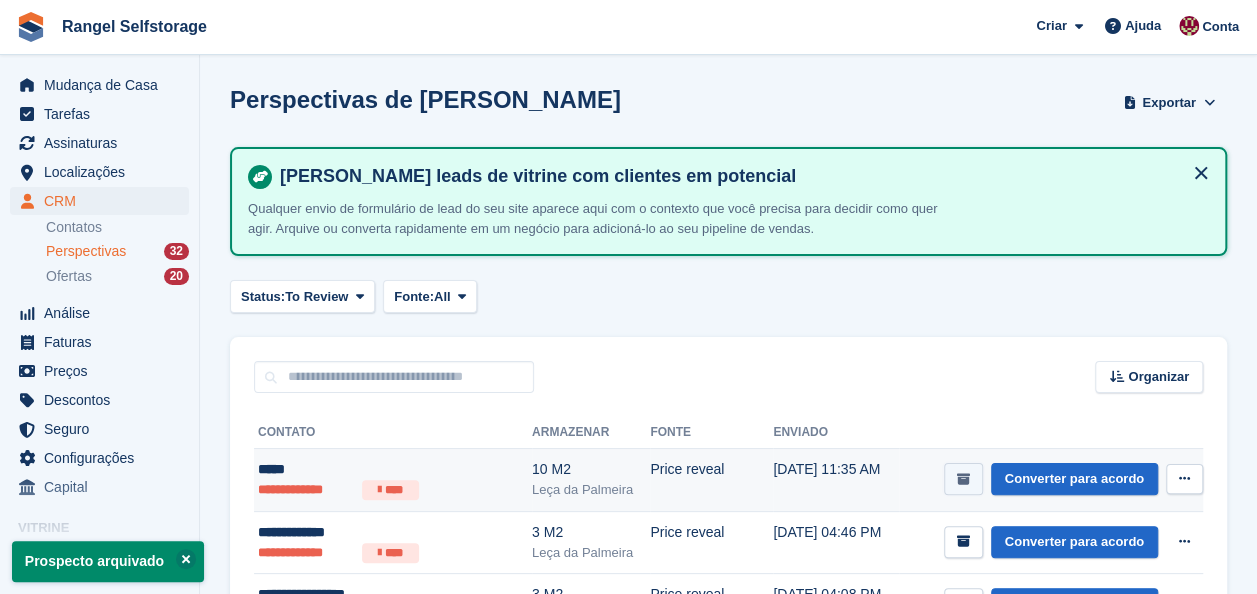 click at bounding box center [963, 479] 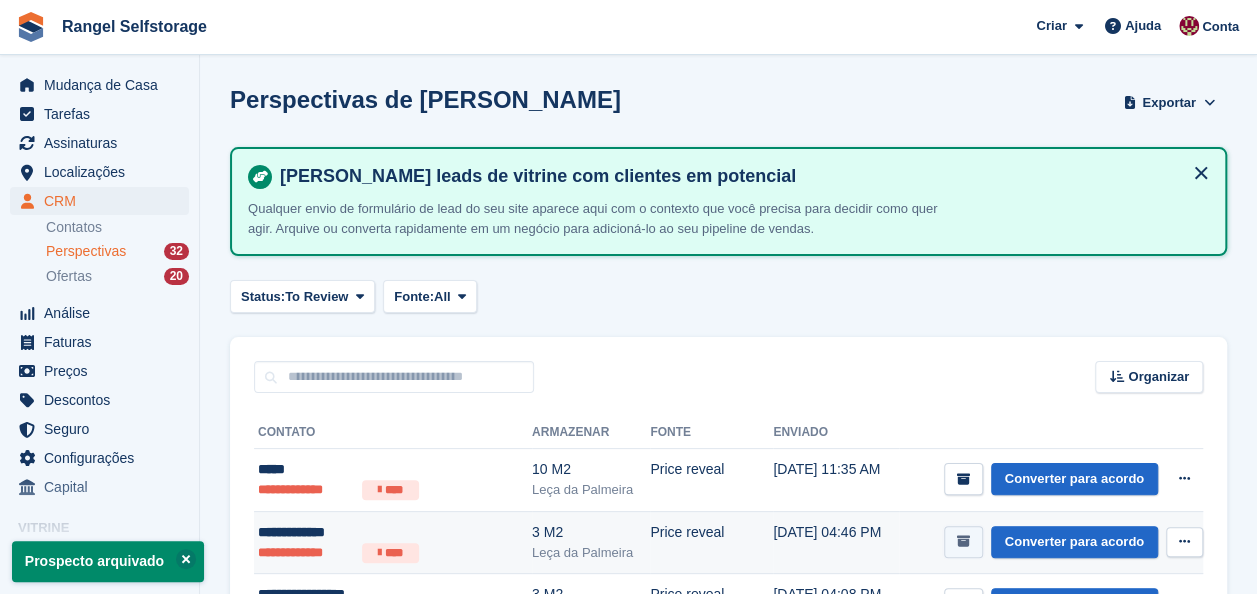 click at bounding box center [963, 541] 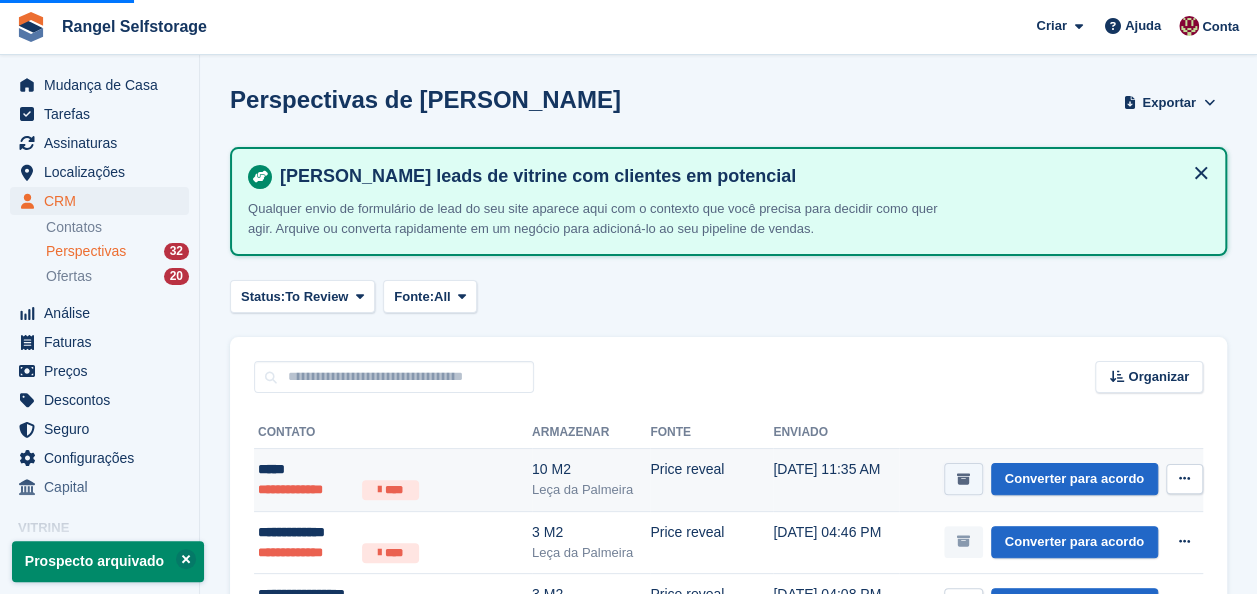 click at bounding box center [963, 479] 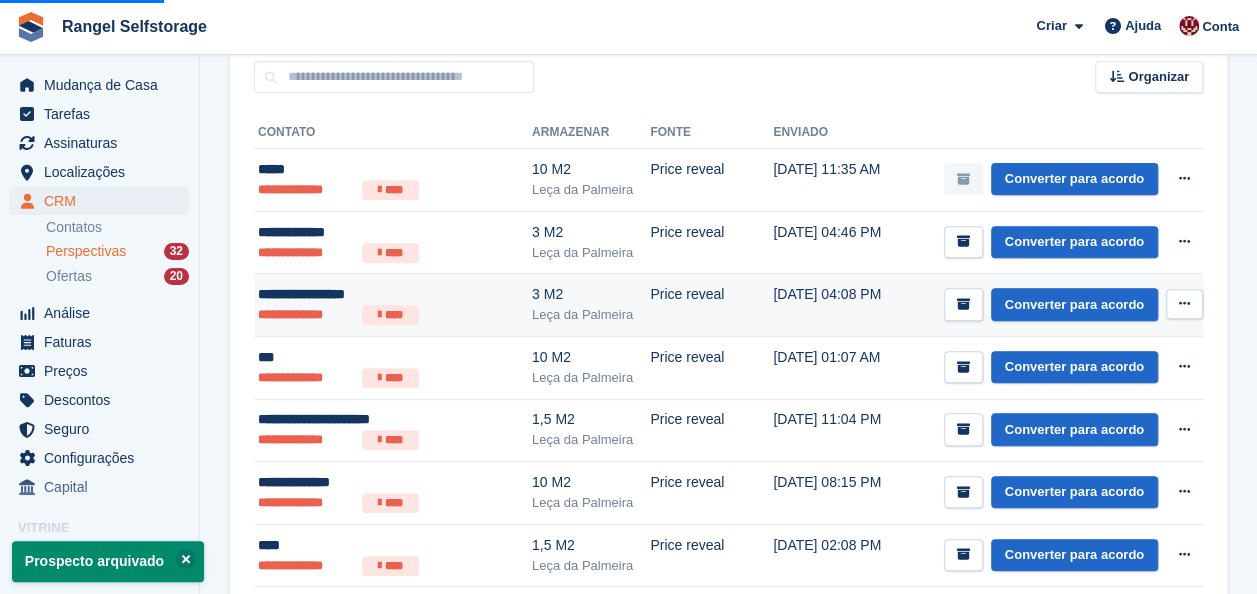 scroll, scrollTop: 0, scrollLeft: 0, axis: both 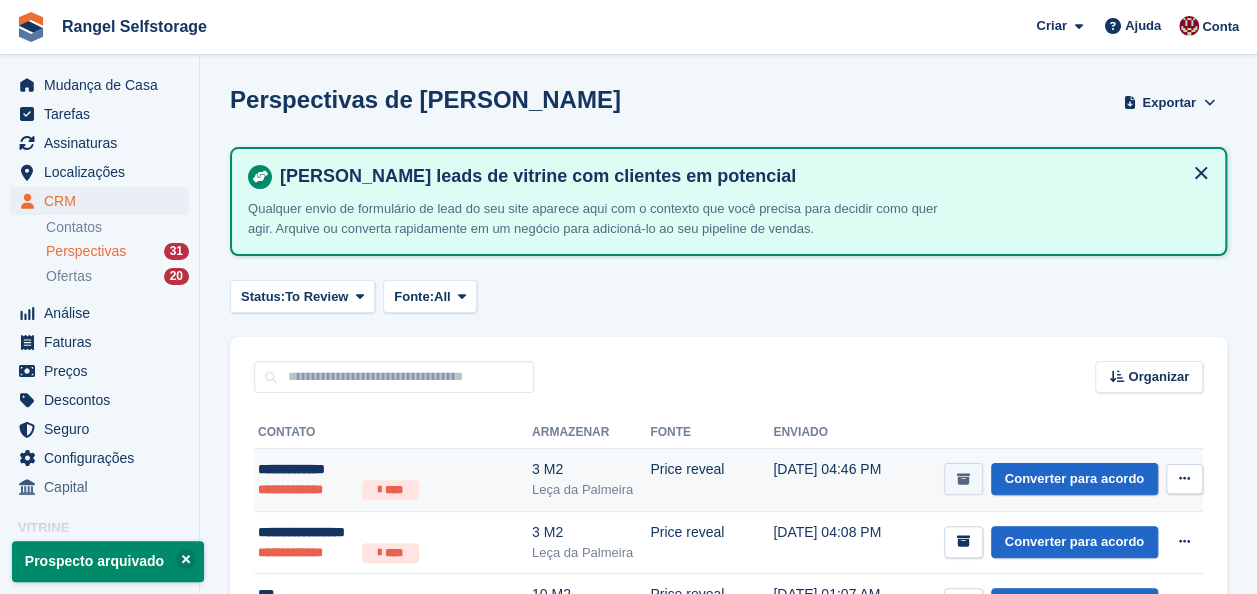 click at bounding box center (963, 479) 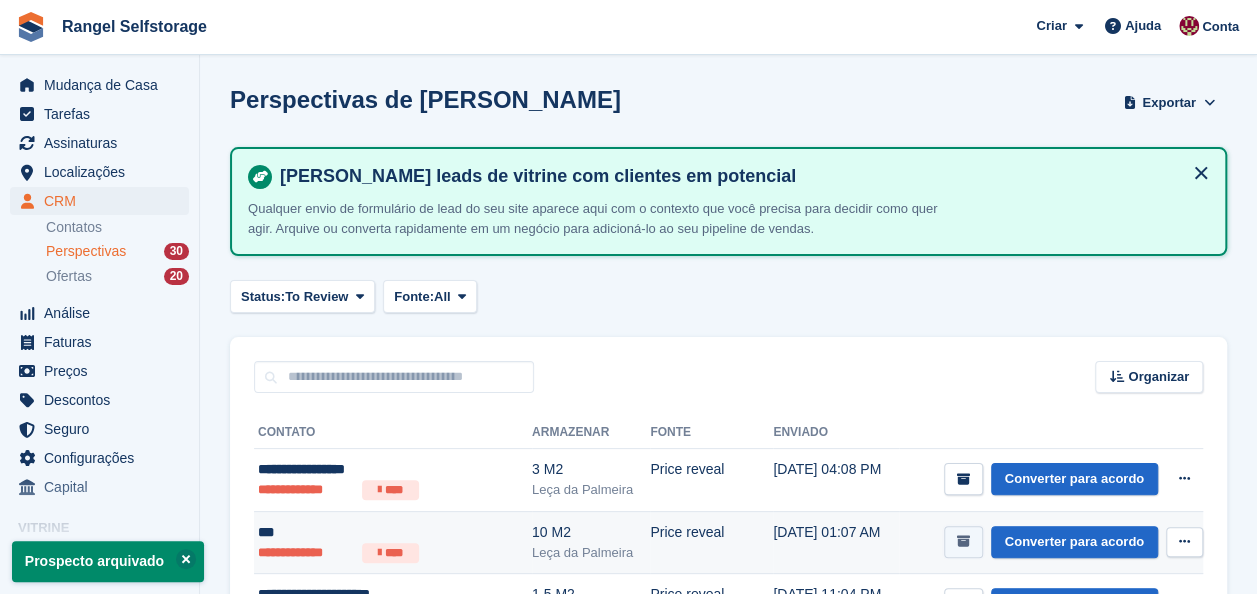 click at bounding box center (963, 541) 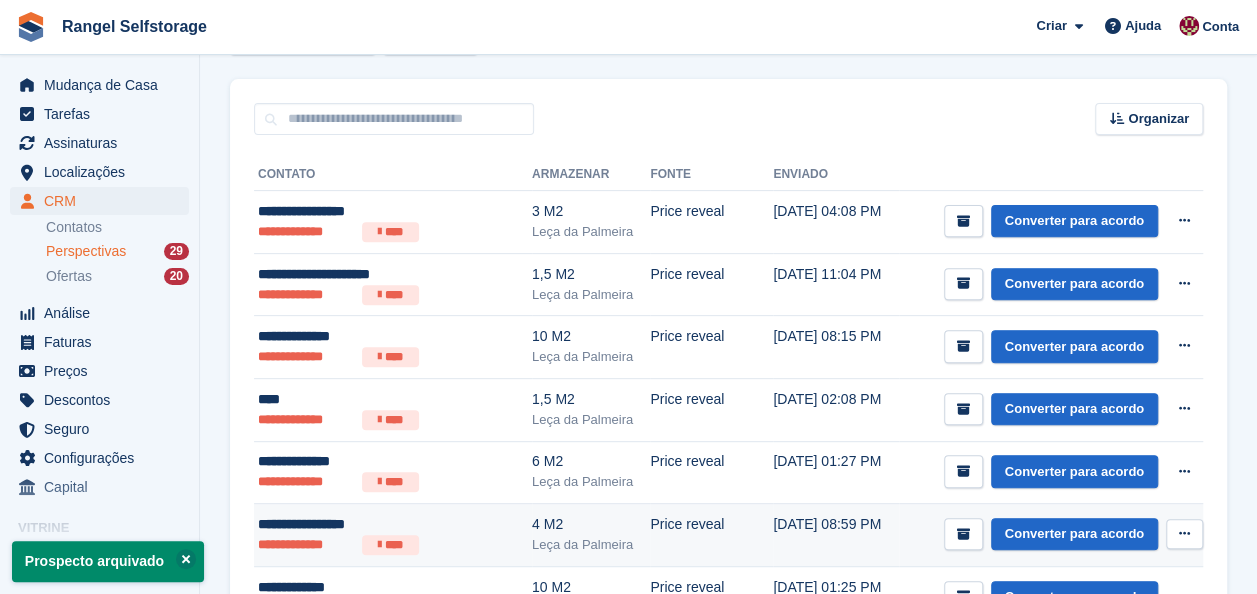 scroll, scrollTop: 300, scrollLeft: 0, axis: vertical 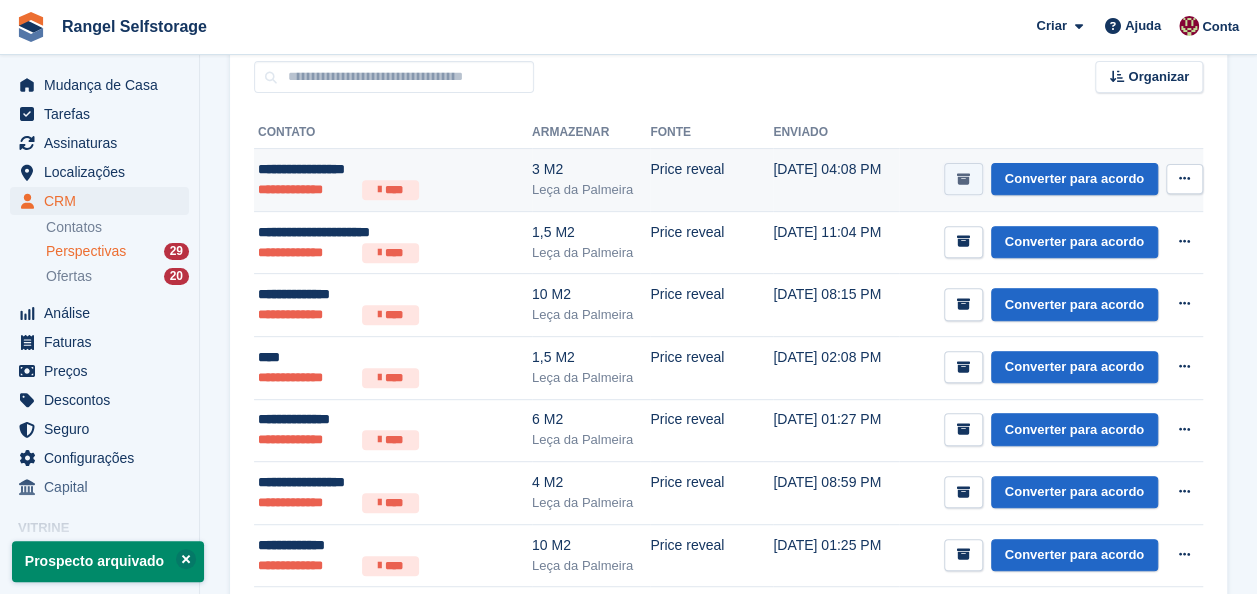 click at bounding box center (963, 179) 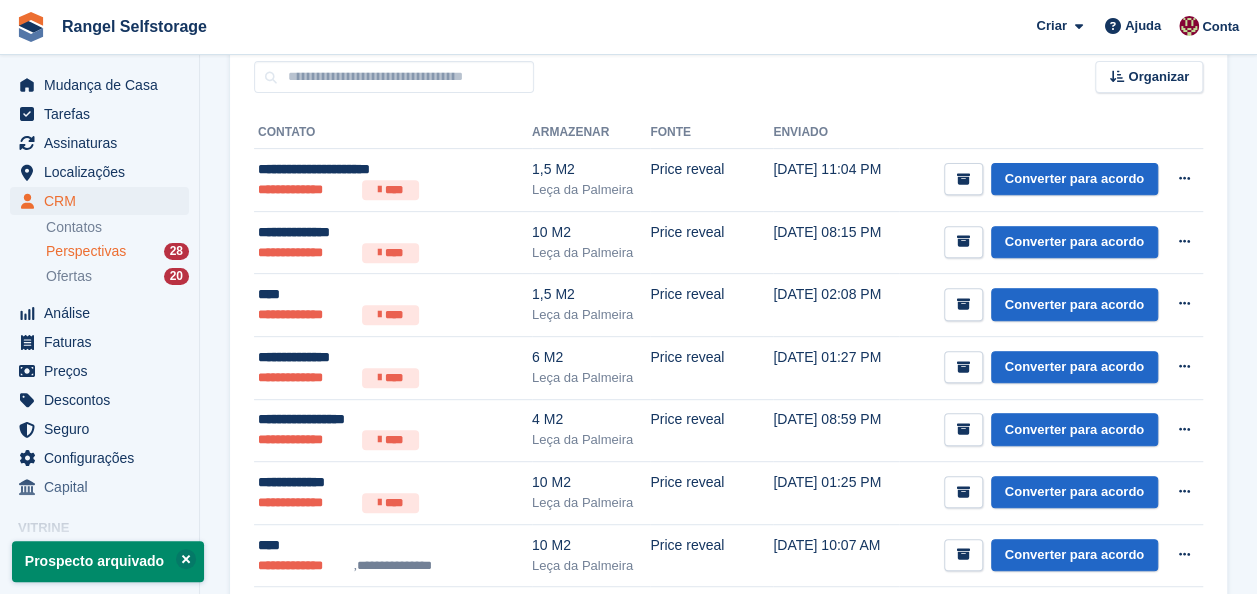 scroll, scrollTop: 0, scrollLeft: 0, axis: both 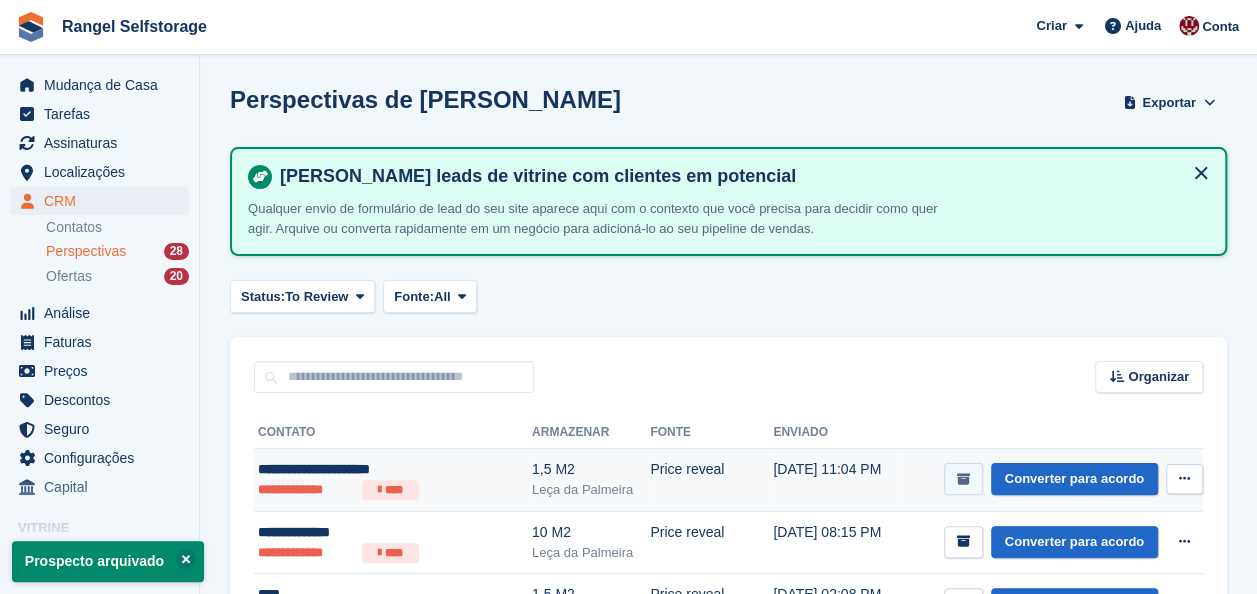click at bounding box center (963, 479) 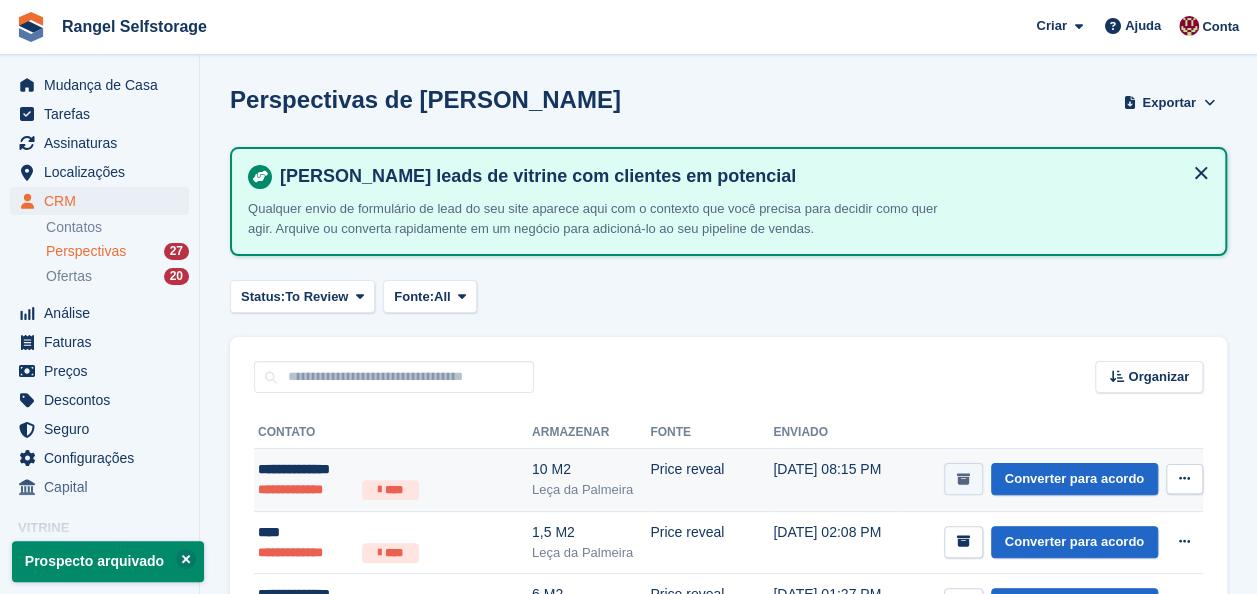 click at bounding box center [963, 479] 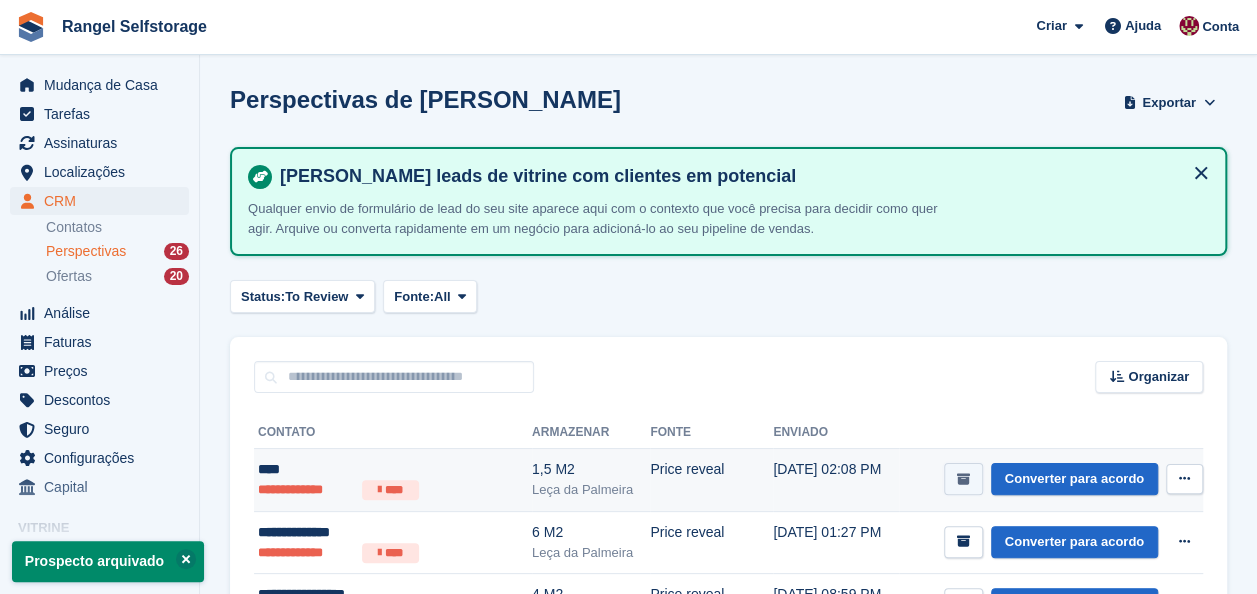 click at bounding box center [963, 479] 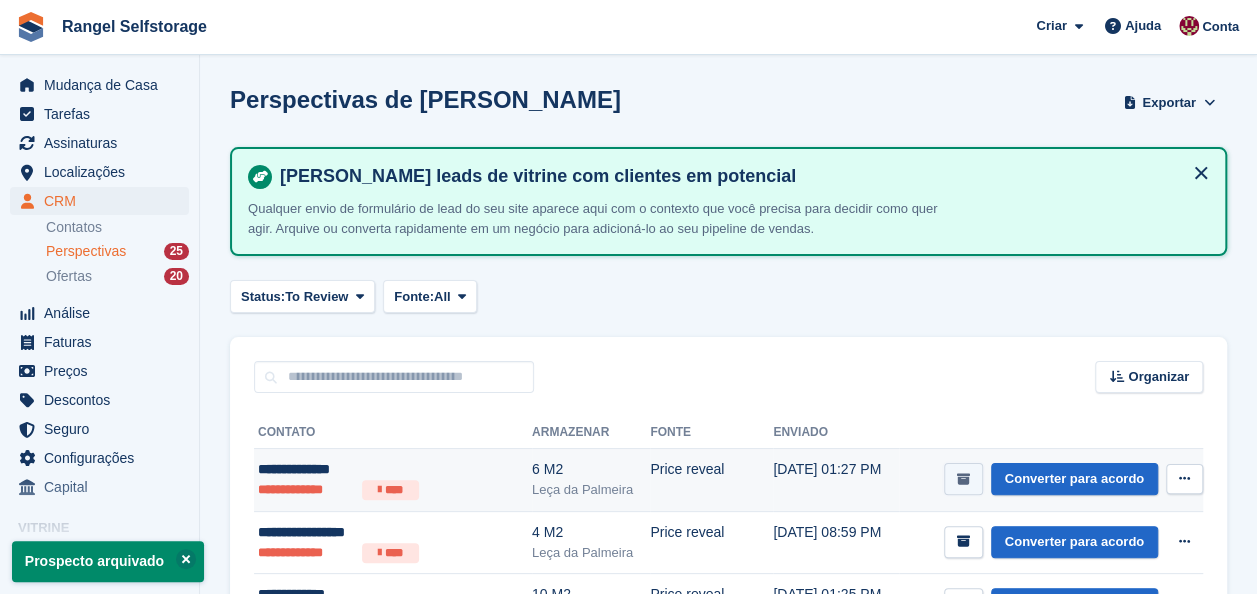 click at bounding box center [963, 479] 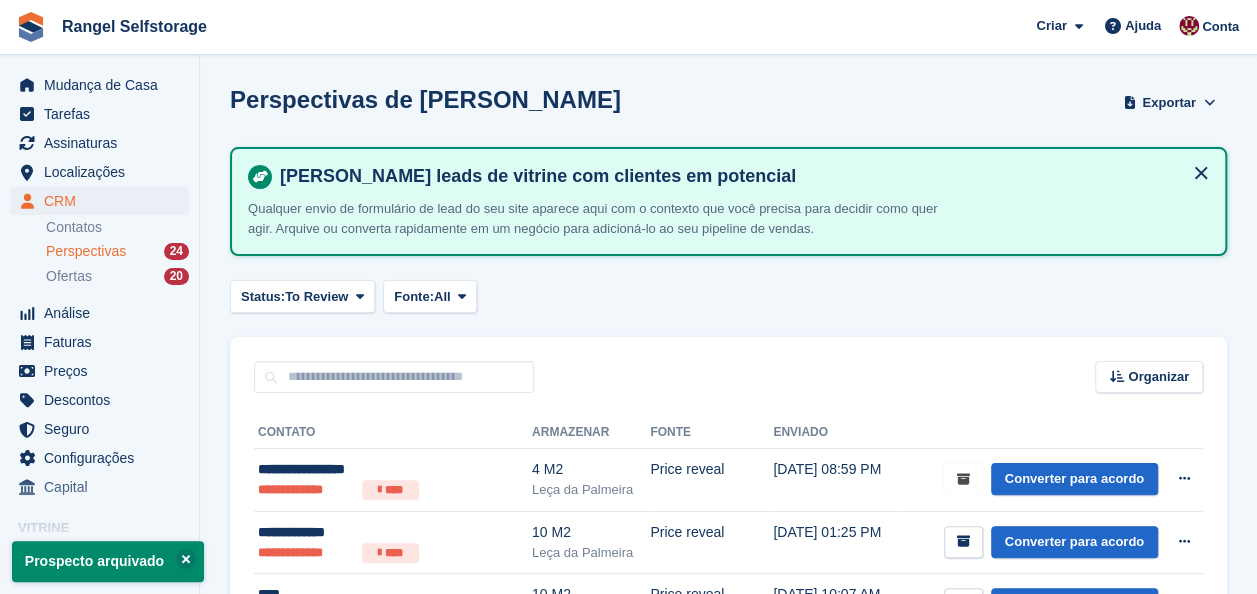 click at bounding box center [963, 479] 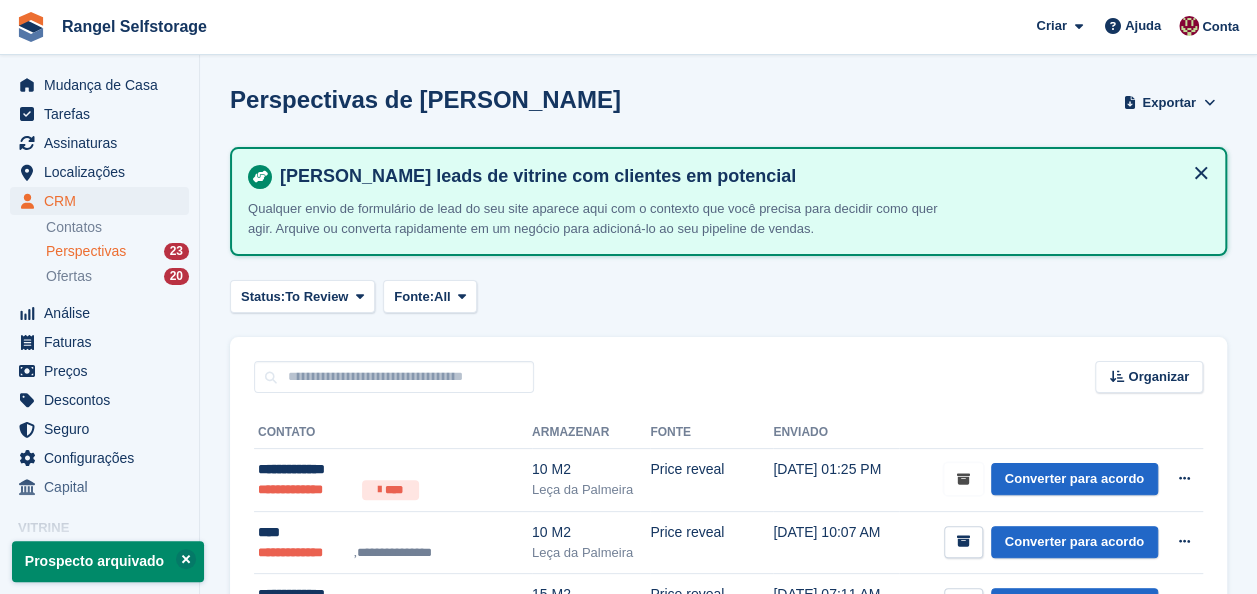 click at bounding box center (963, 479) 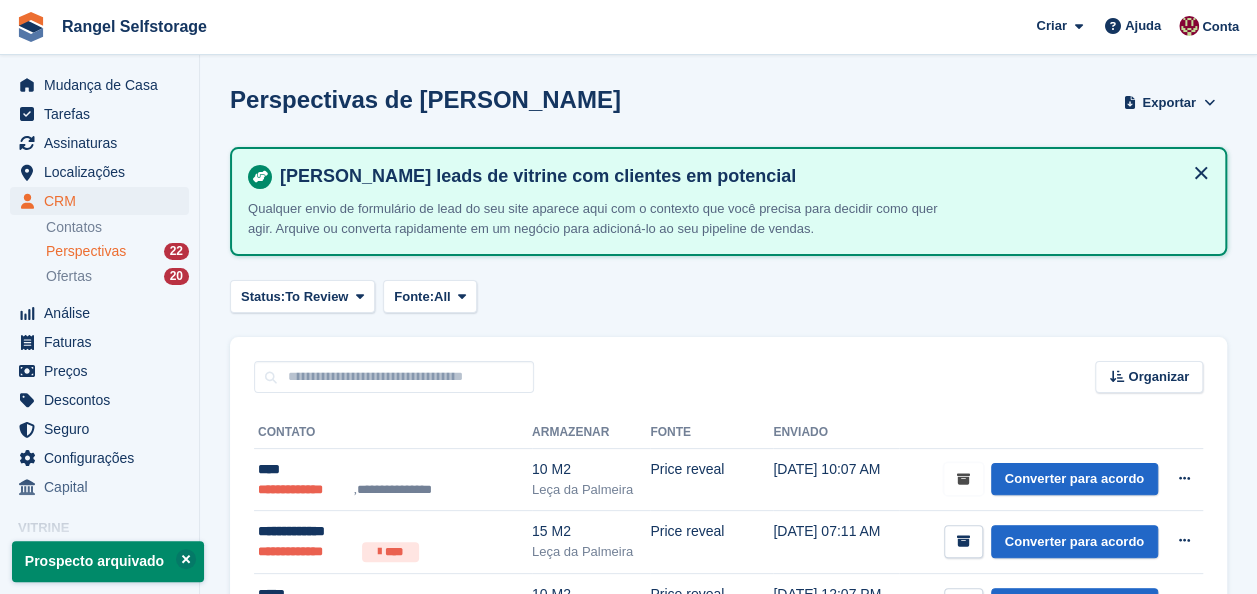 click at bounding box center [963, 479] 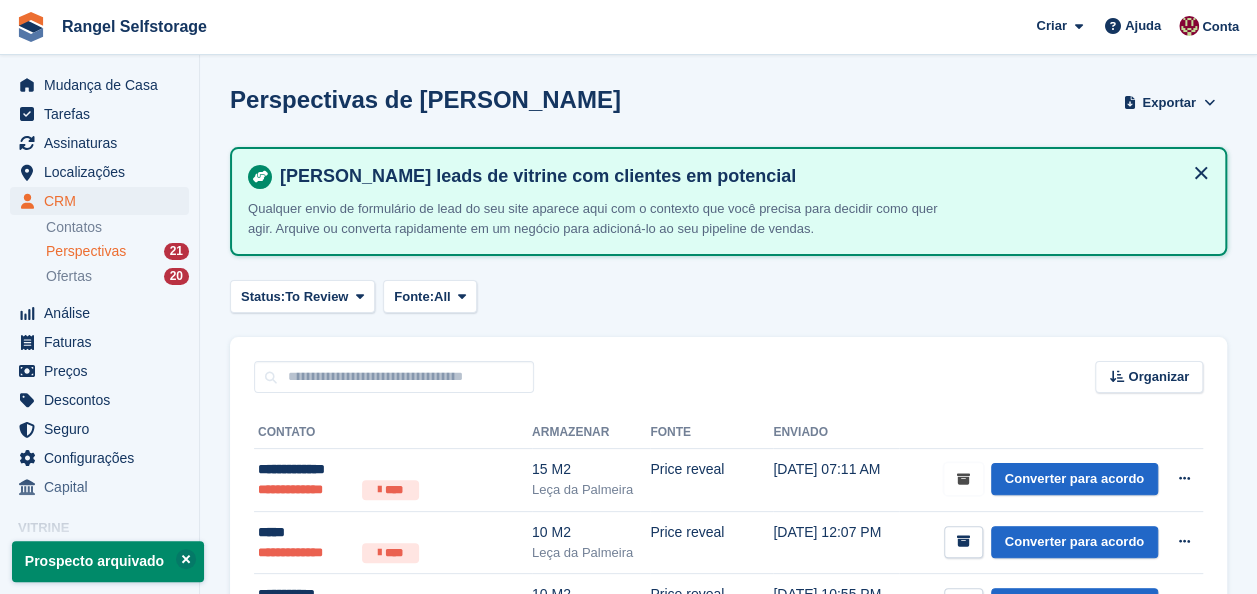 click at bounding box center [963, 479] 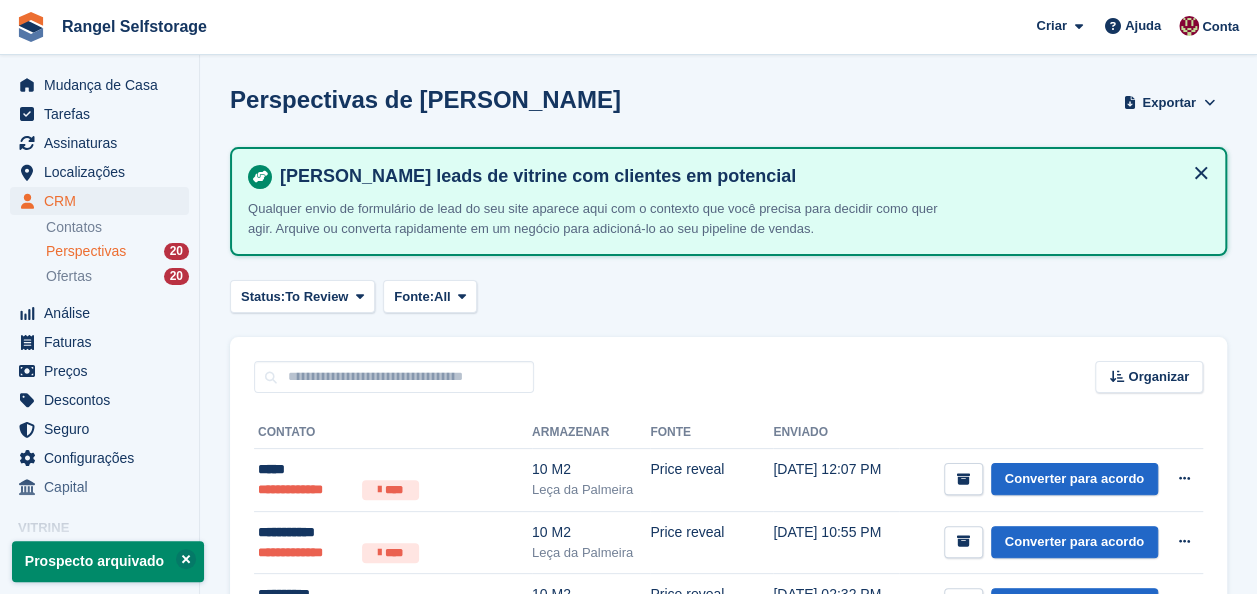 click at bounding box center (963, 479) 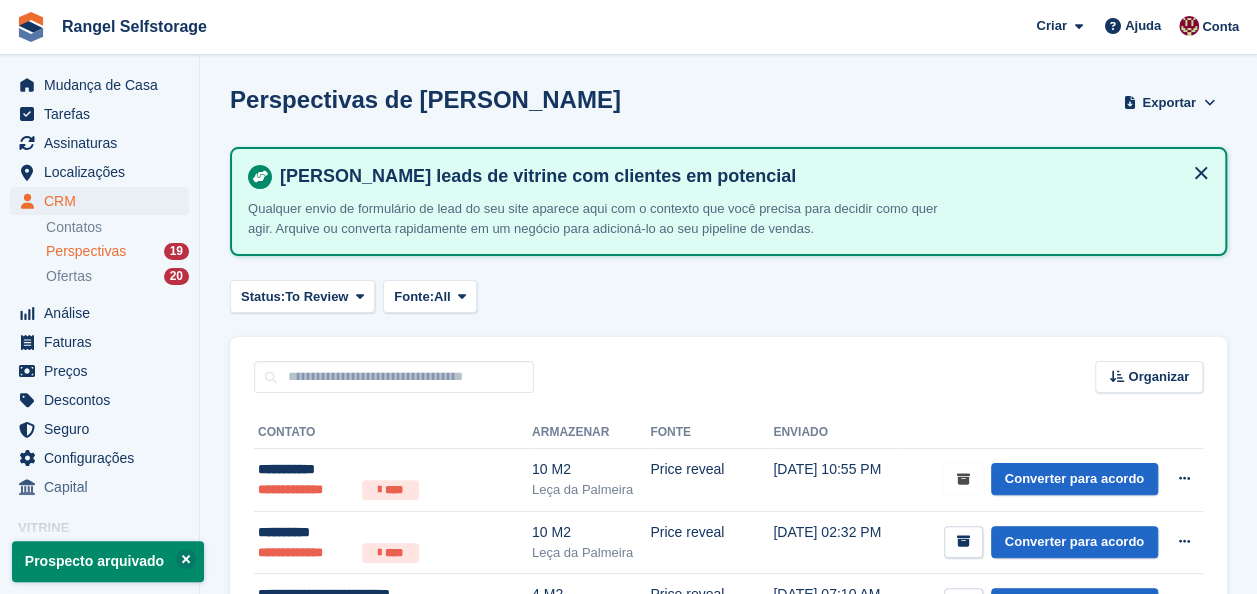 click at bounding box center [963, 479] 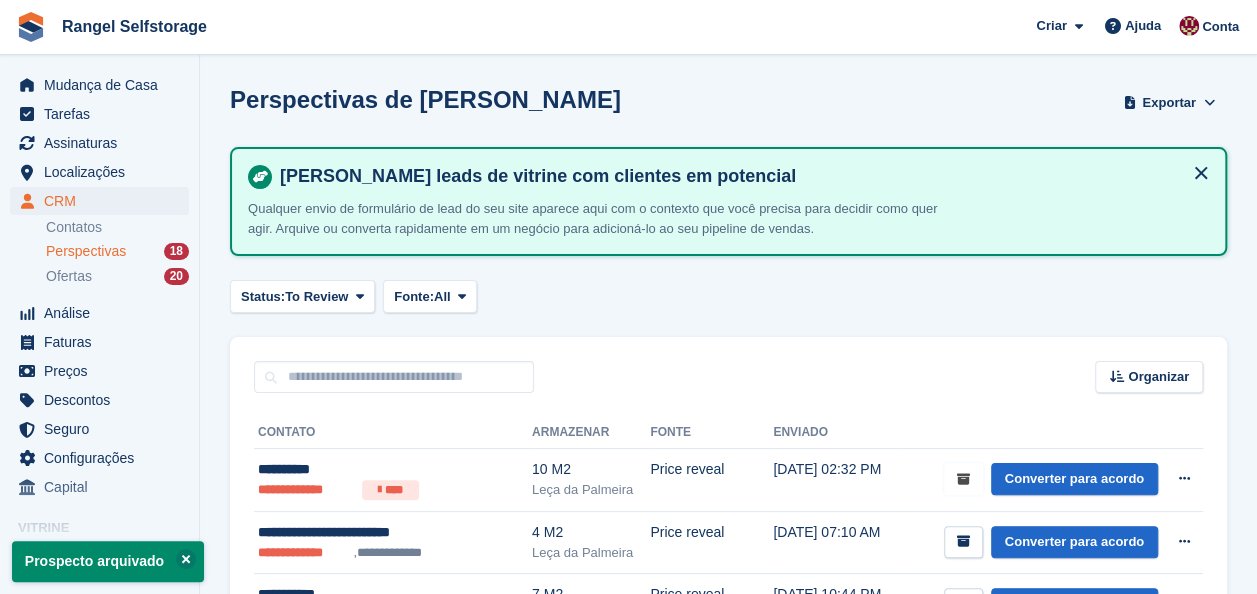 click at bounding box center [963, 479] 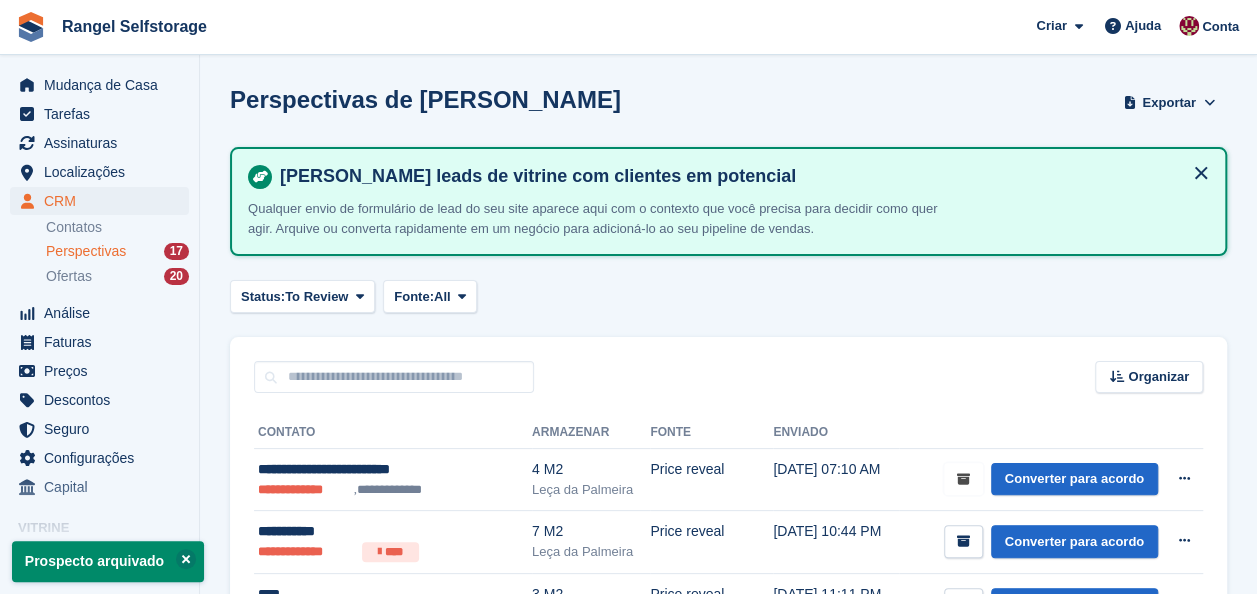 click at bounding box center [963, 479] 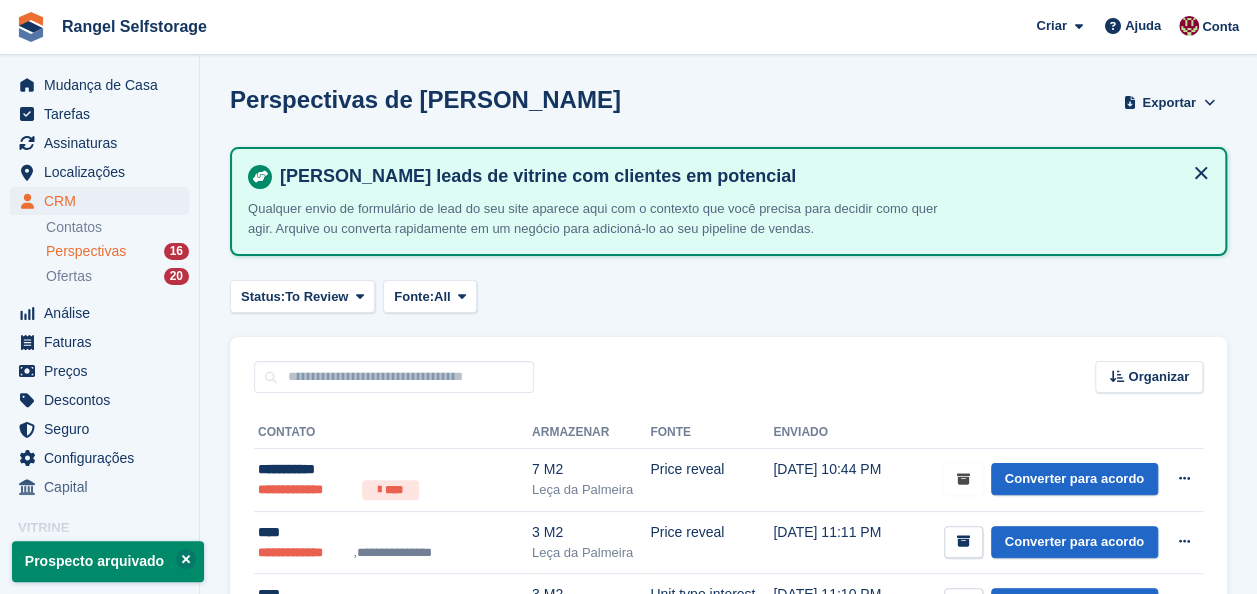 click at bounding box center [963, 479] 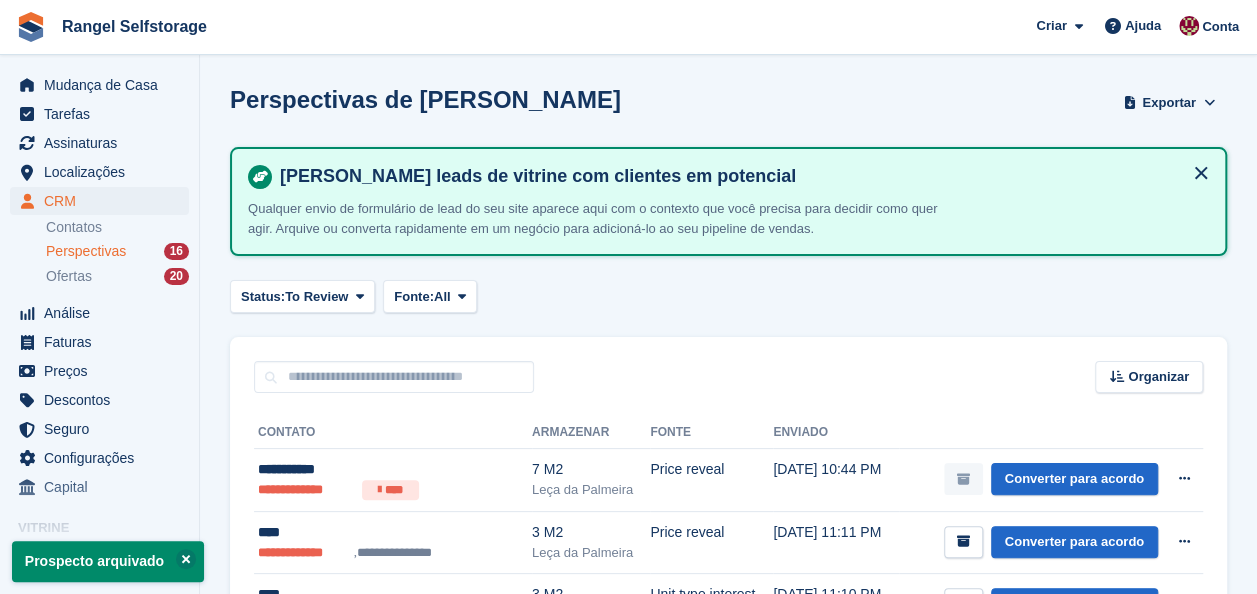 click at bounding box center (963, 479) 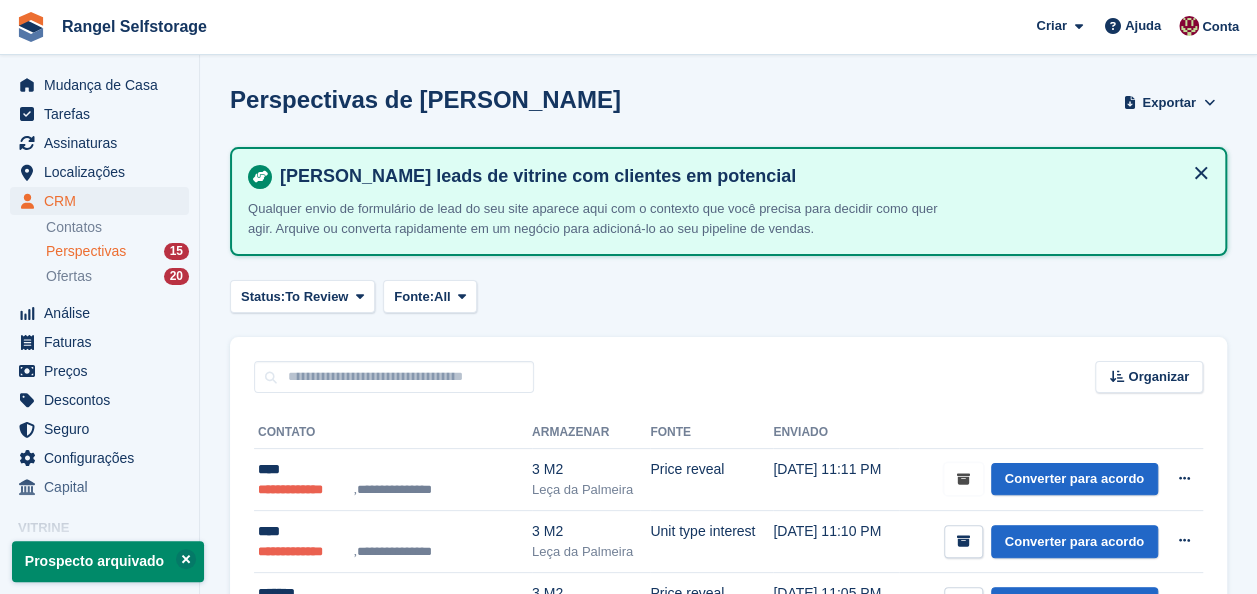 click at bounding box center (963, 479) 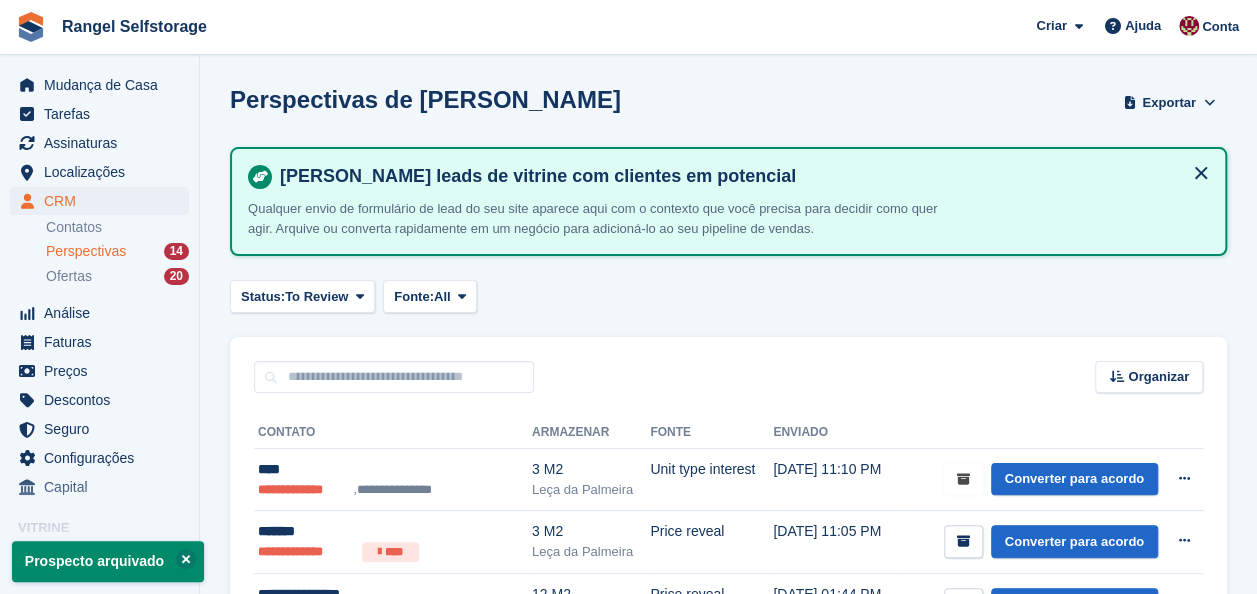click at bounding box center (963, 479) 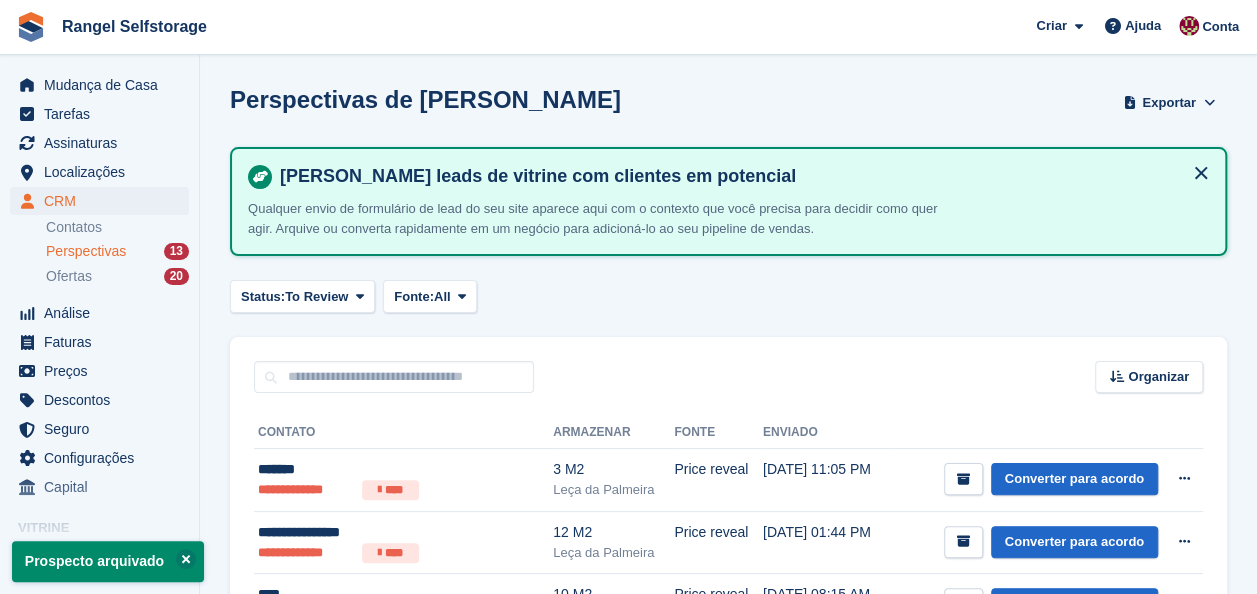 click at bounding box center (963, 479) 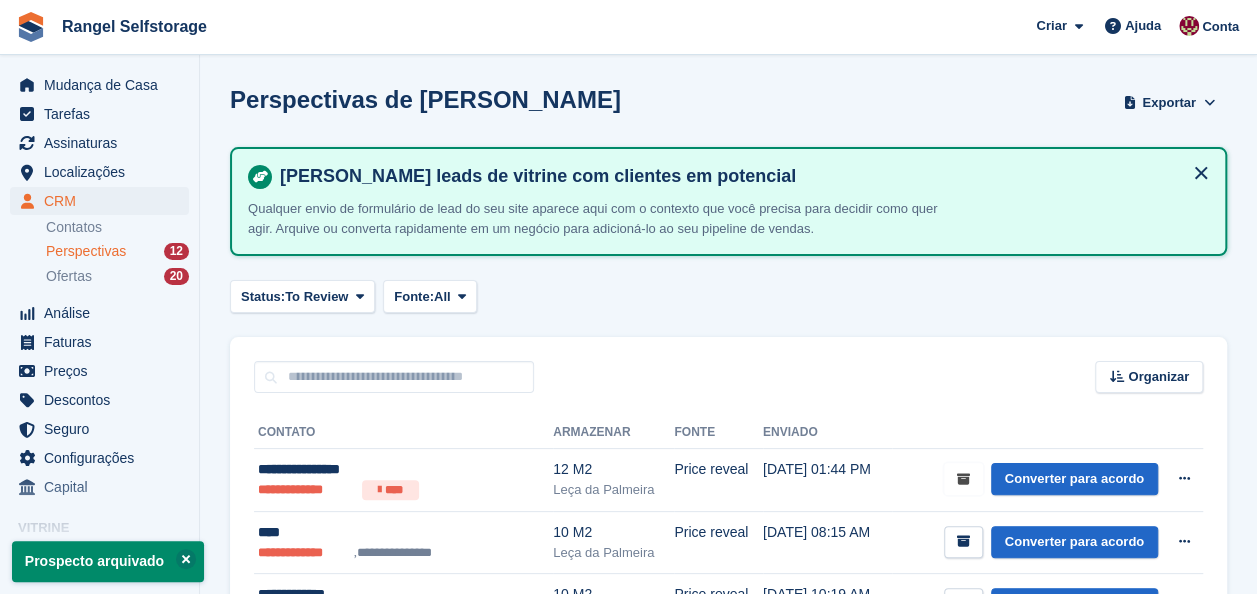 click at bounding box center [963, 479] 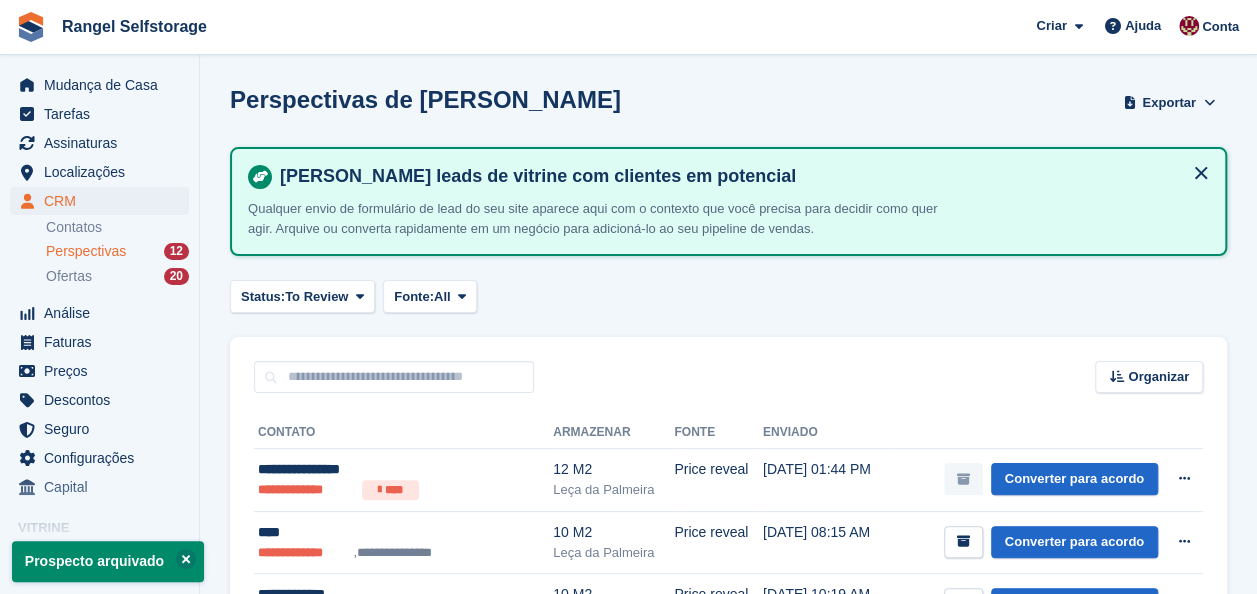click at bounding box center (963, 479) 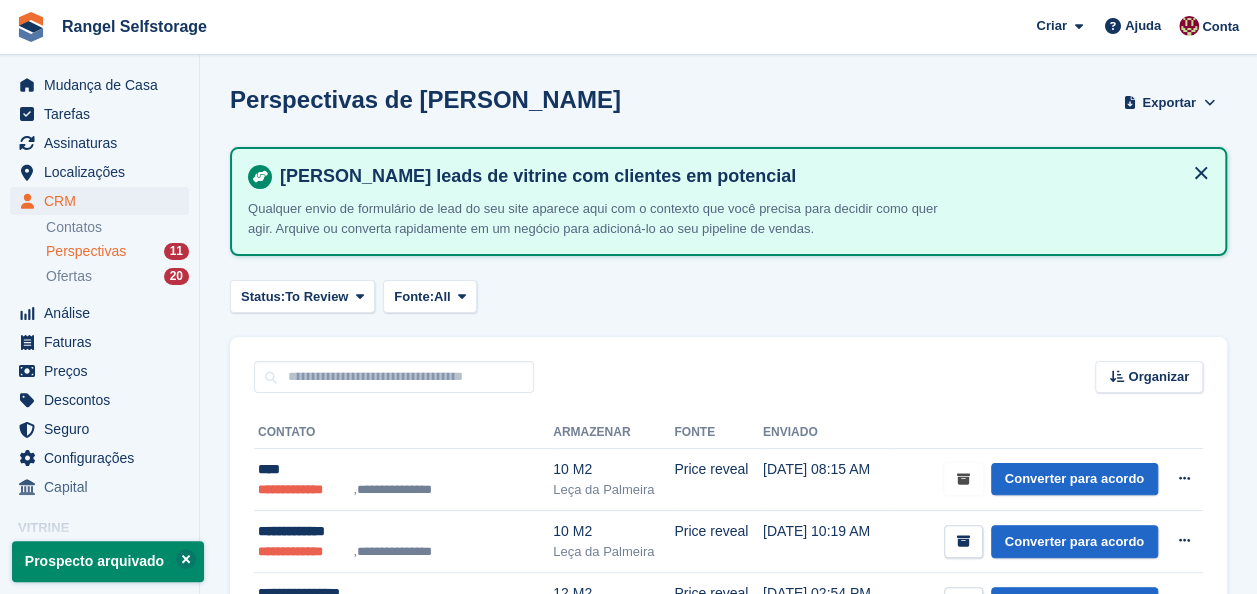 click at bounding box center (963, 479) 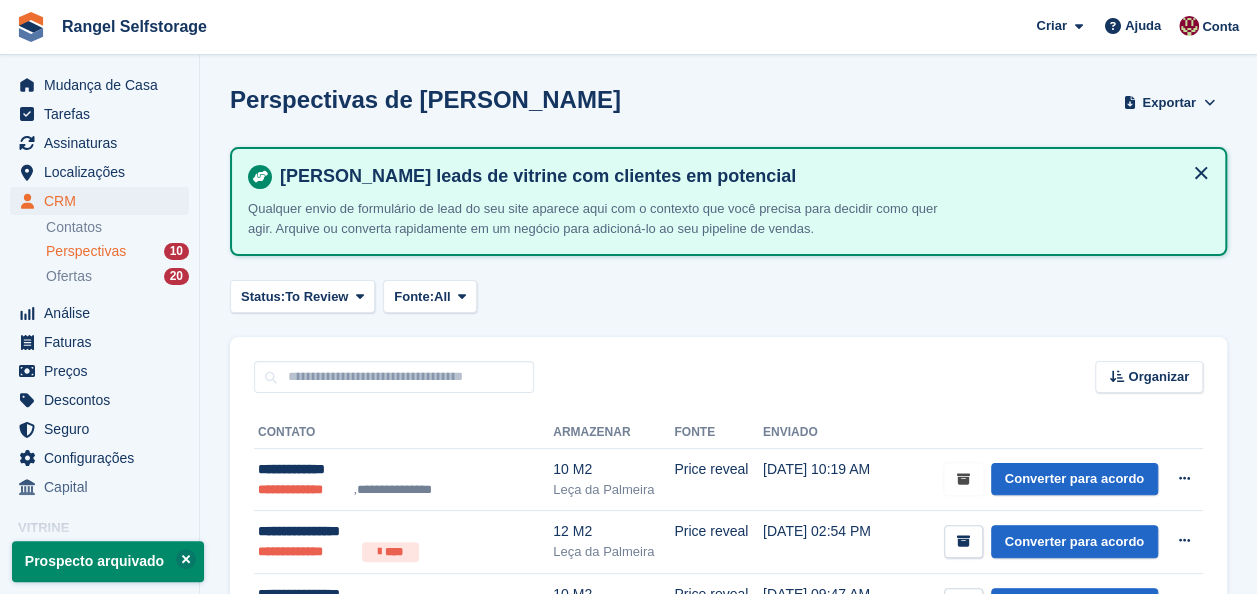 click at bounding box center [963, 479] 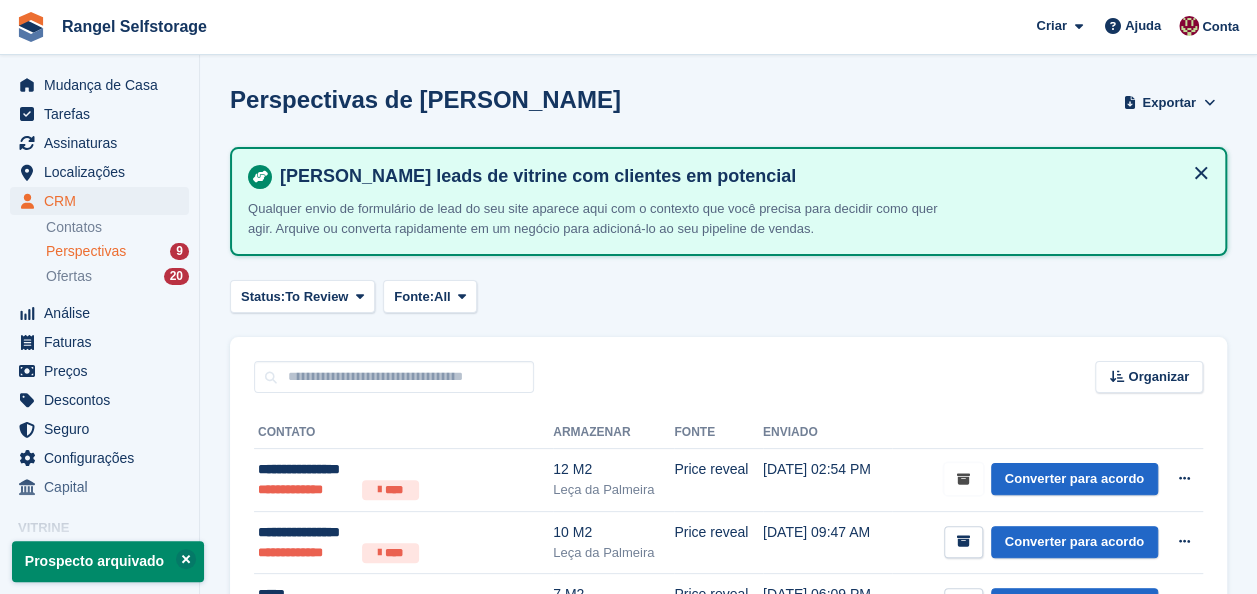 click at bounding box center (963, 479) 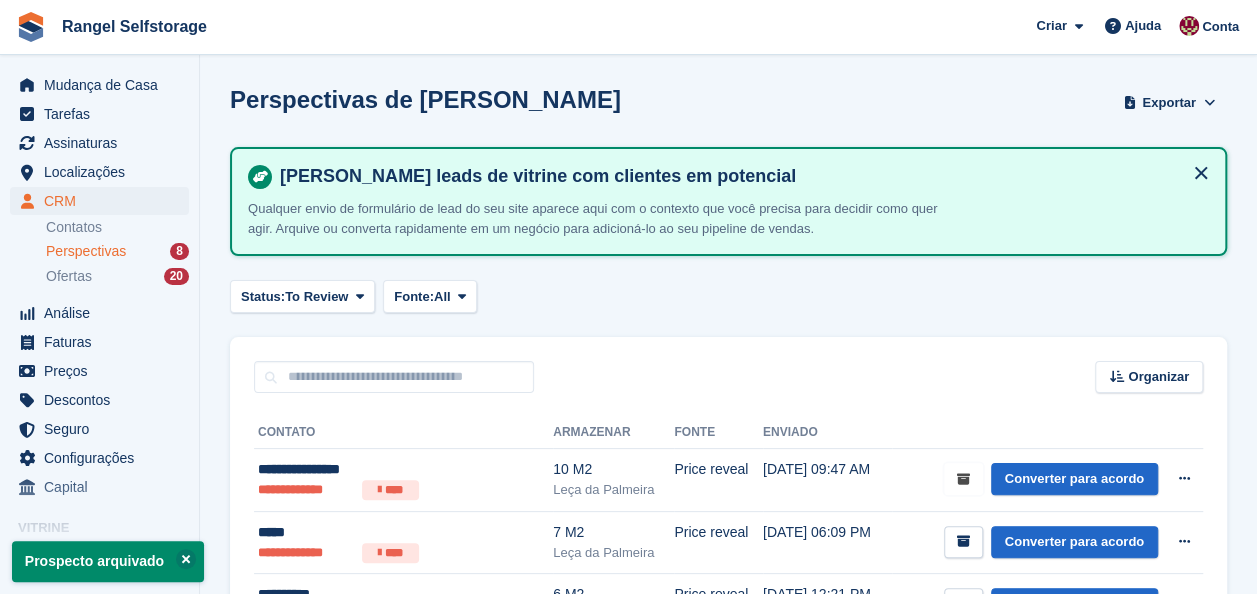click at bounding box center (963, 479) 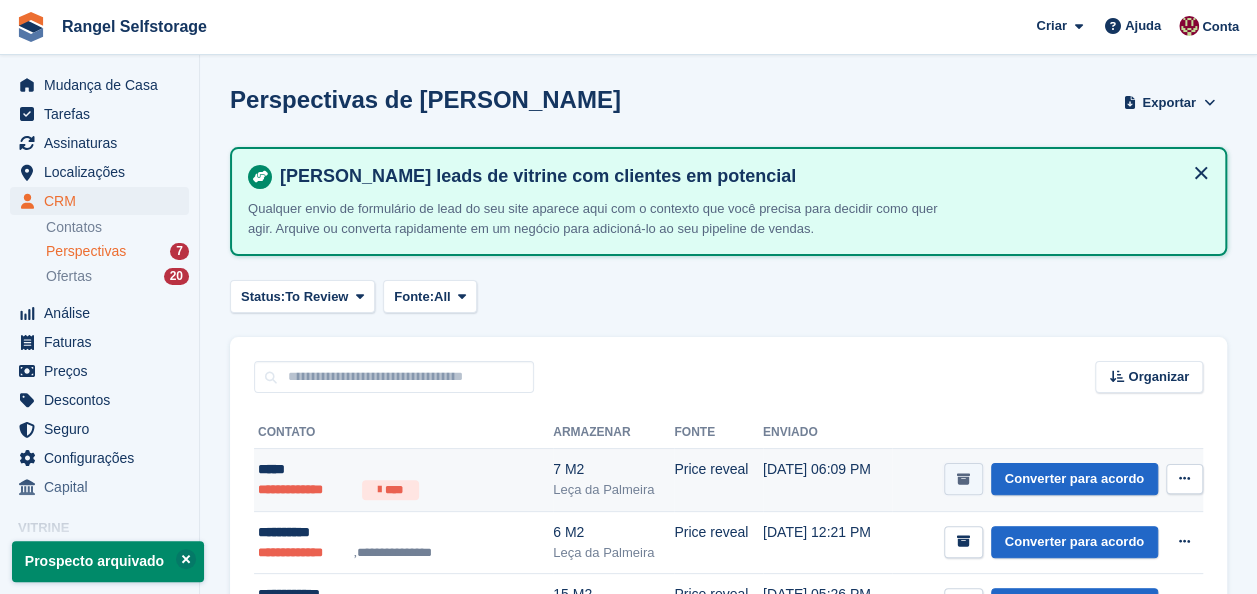 click at bounding box center [963, 479] 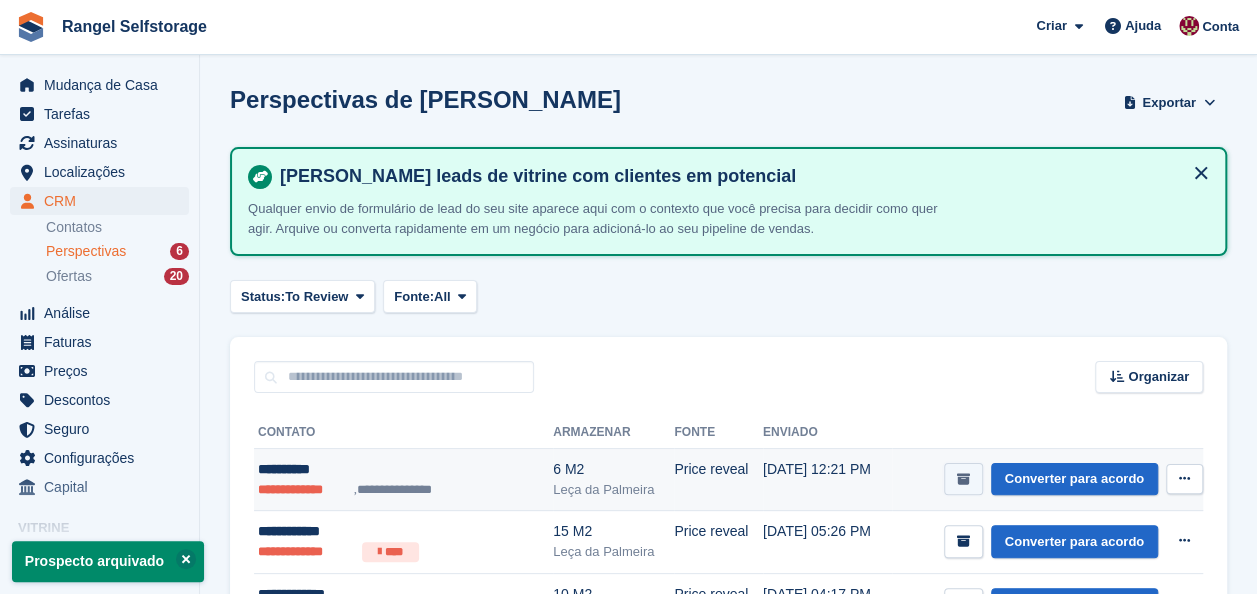 click at bounding box center (963, 479) 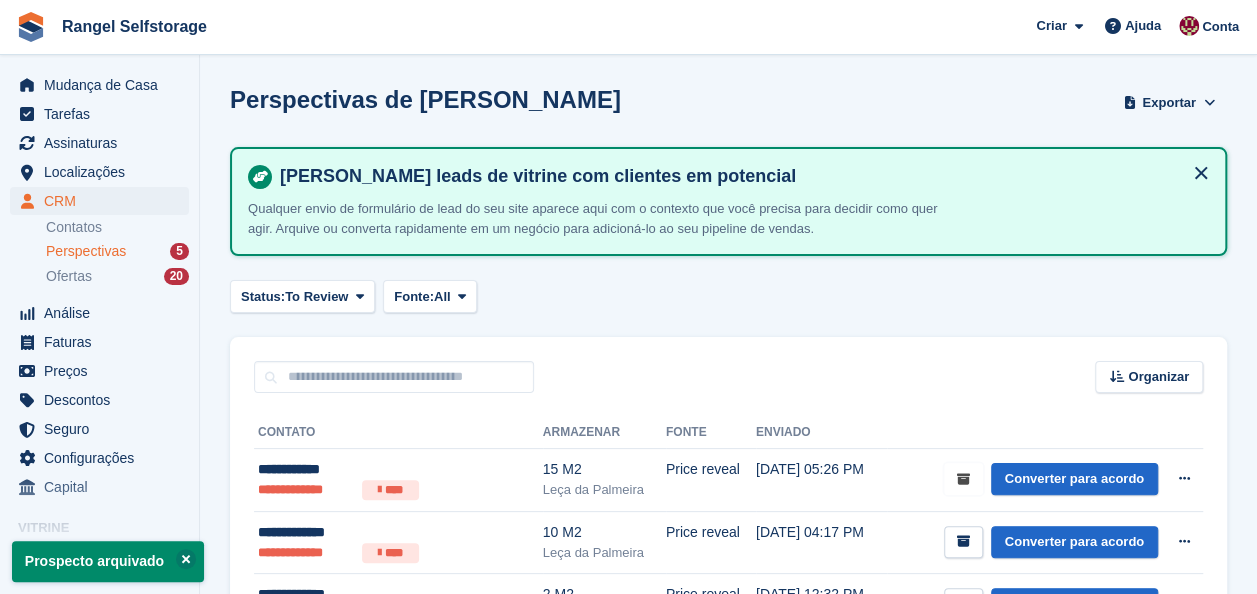 click at bounding box center (963, 479) 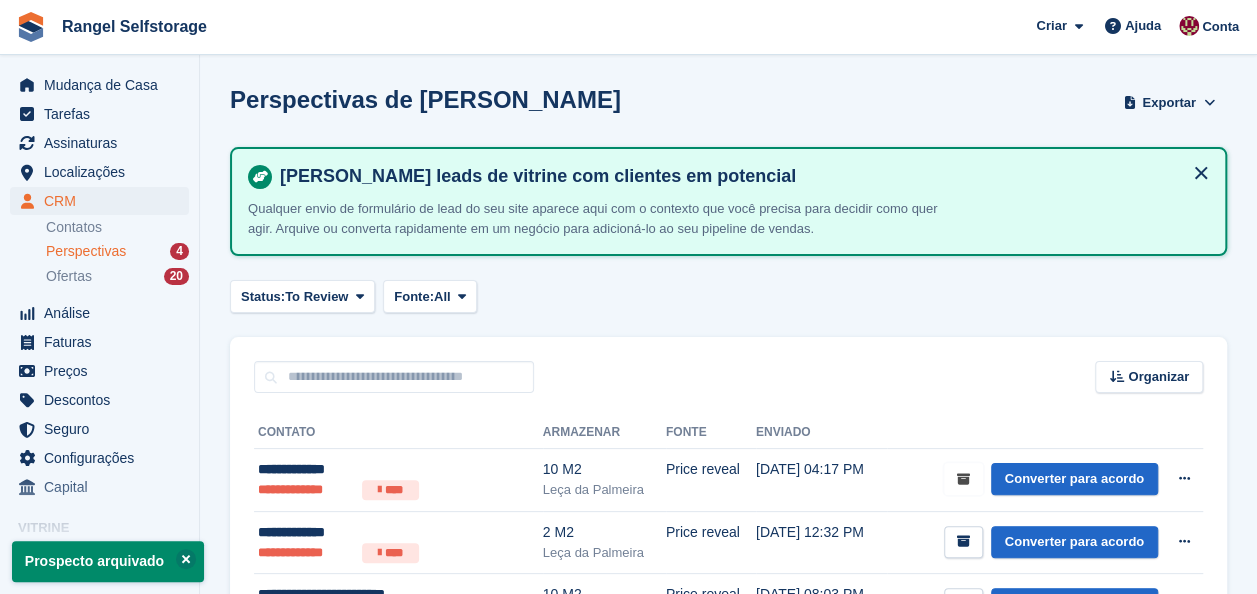 click at bounding box center [963, 479] 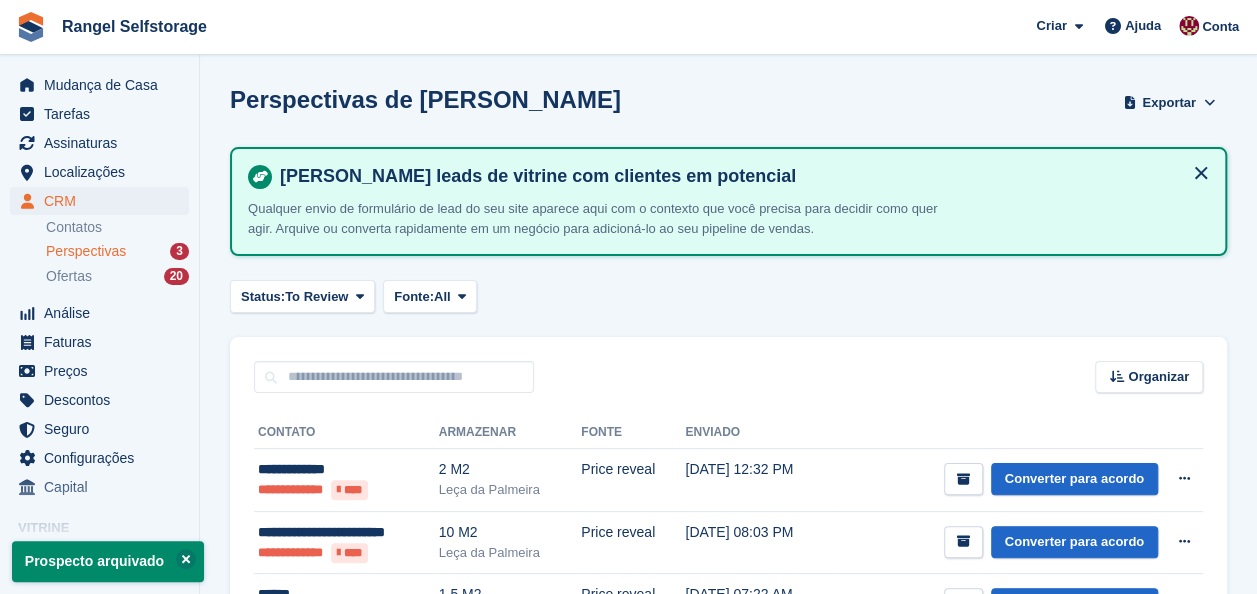 click at bounding box center (963, 479) 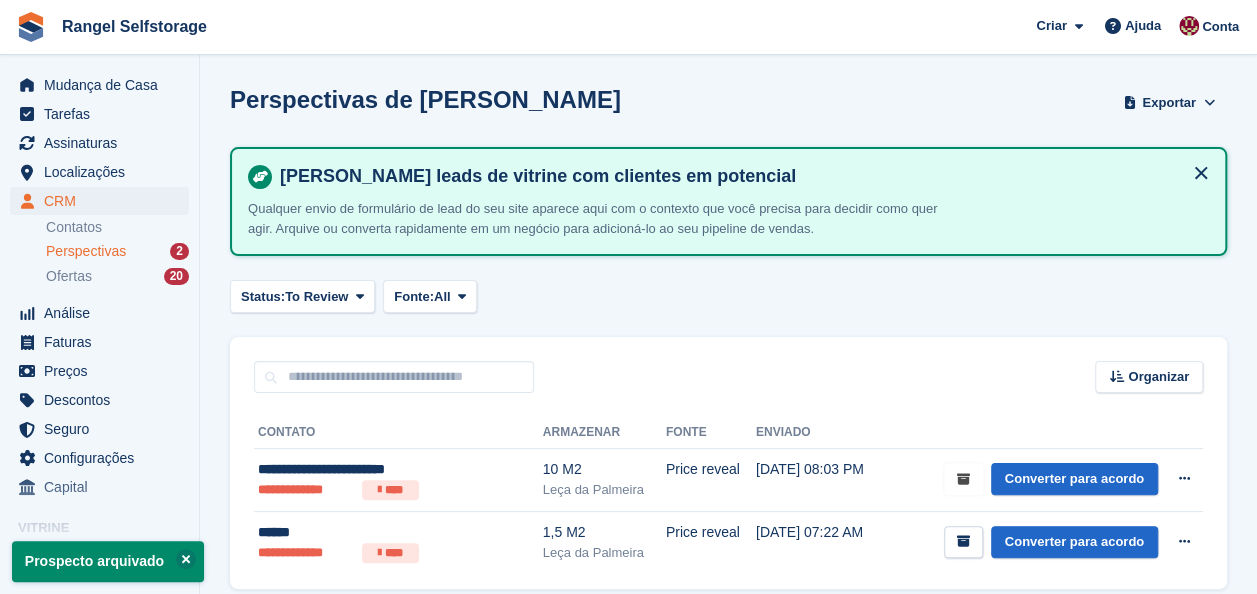 click at bounding box center (963, 479) 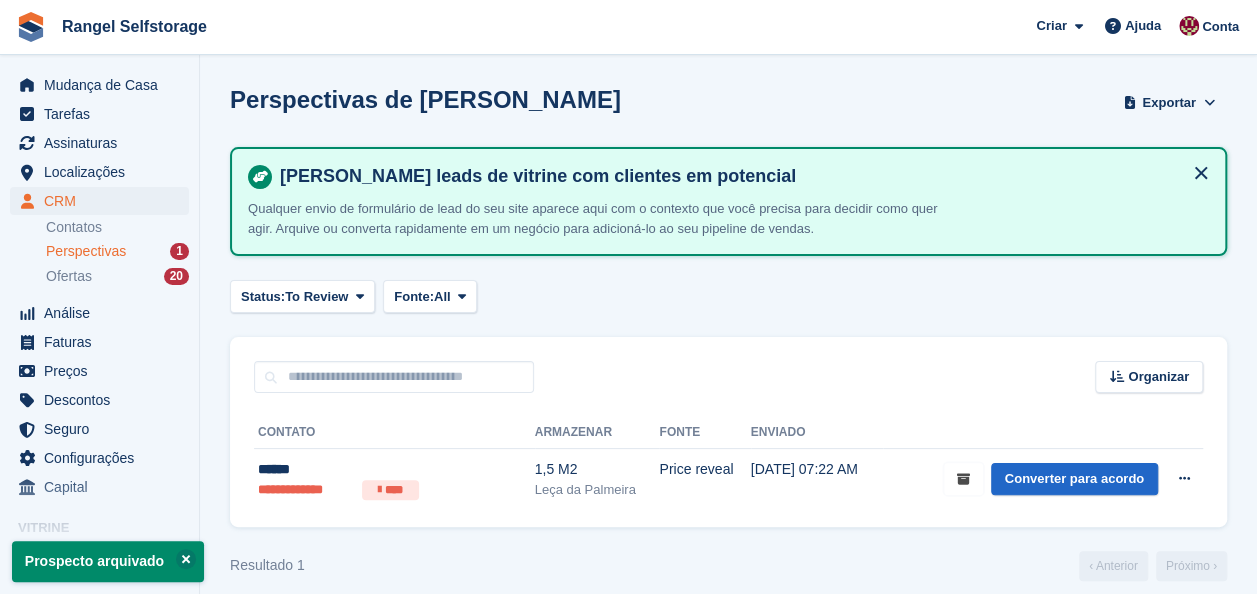 click at bounding box center (963, 479) 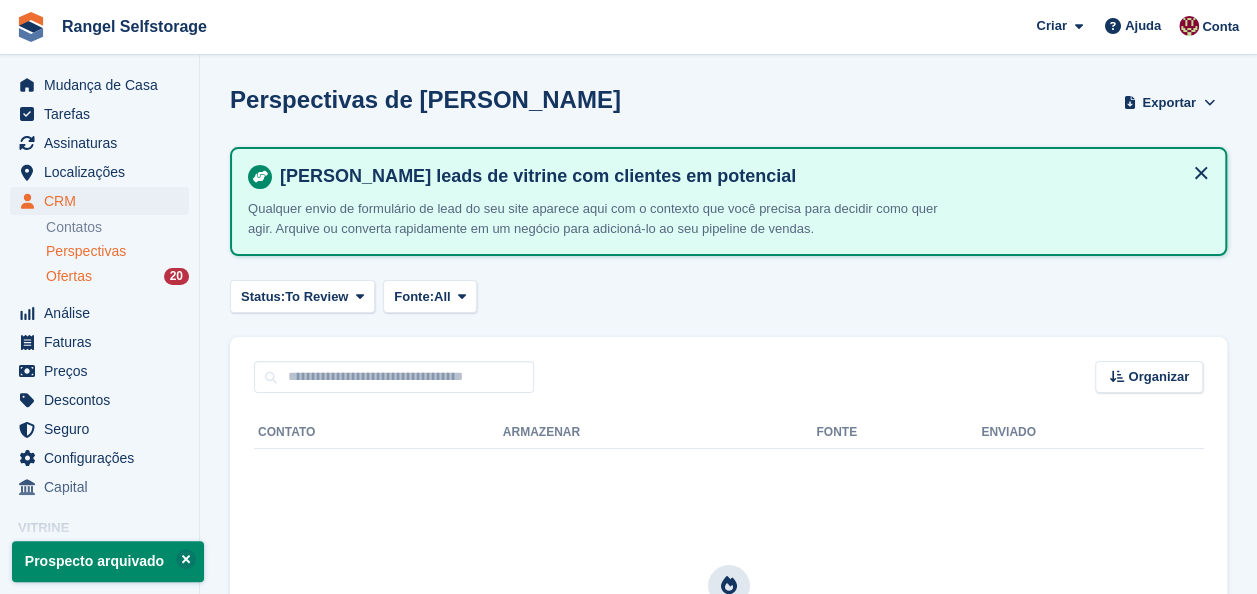 click on "Ofertas" at bounding box center (69, 276) 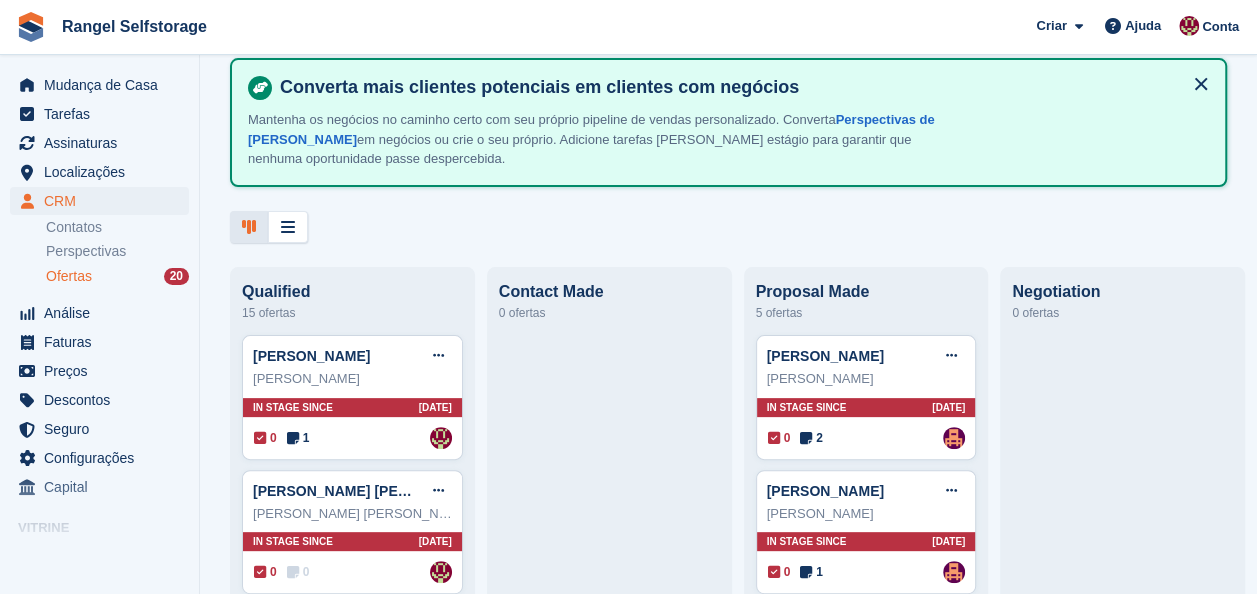 scroll, scrollTop: 0, scrollLeft: 0, axis: both 